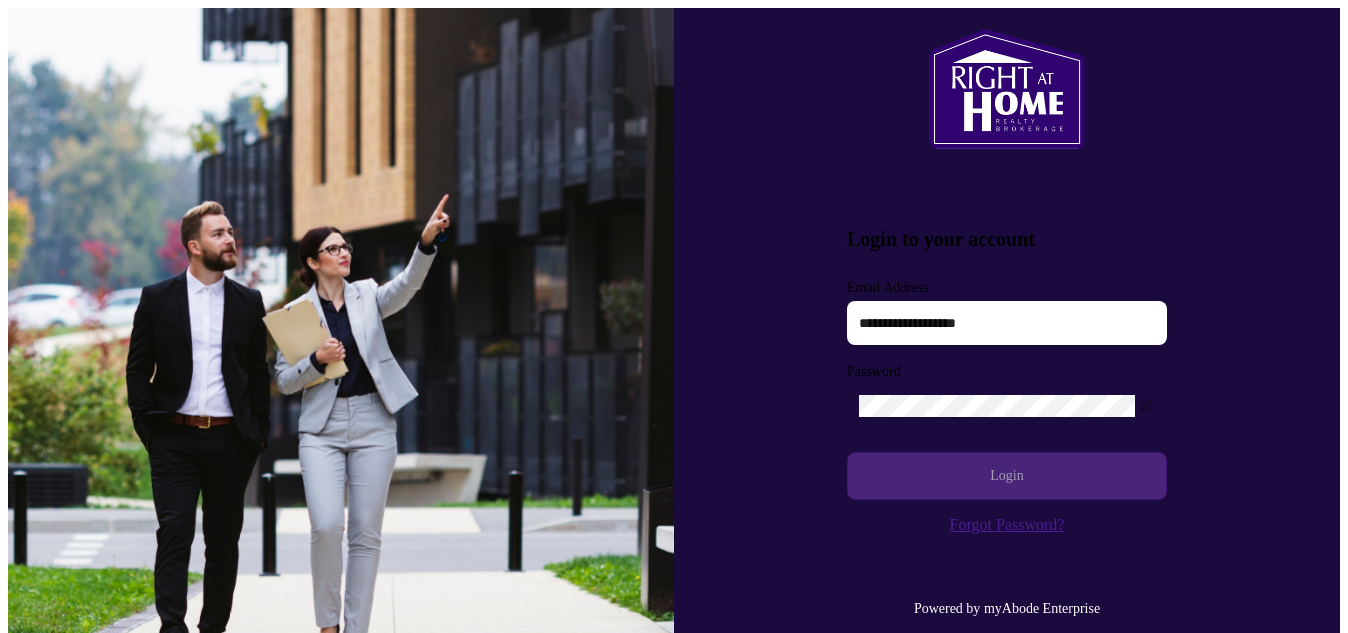 scroll, scrollTop: 0, scrollLeft: 0, axis: both 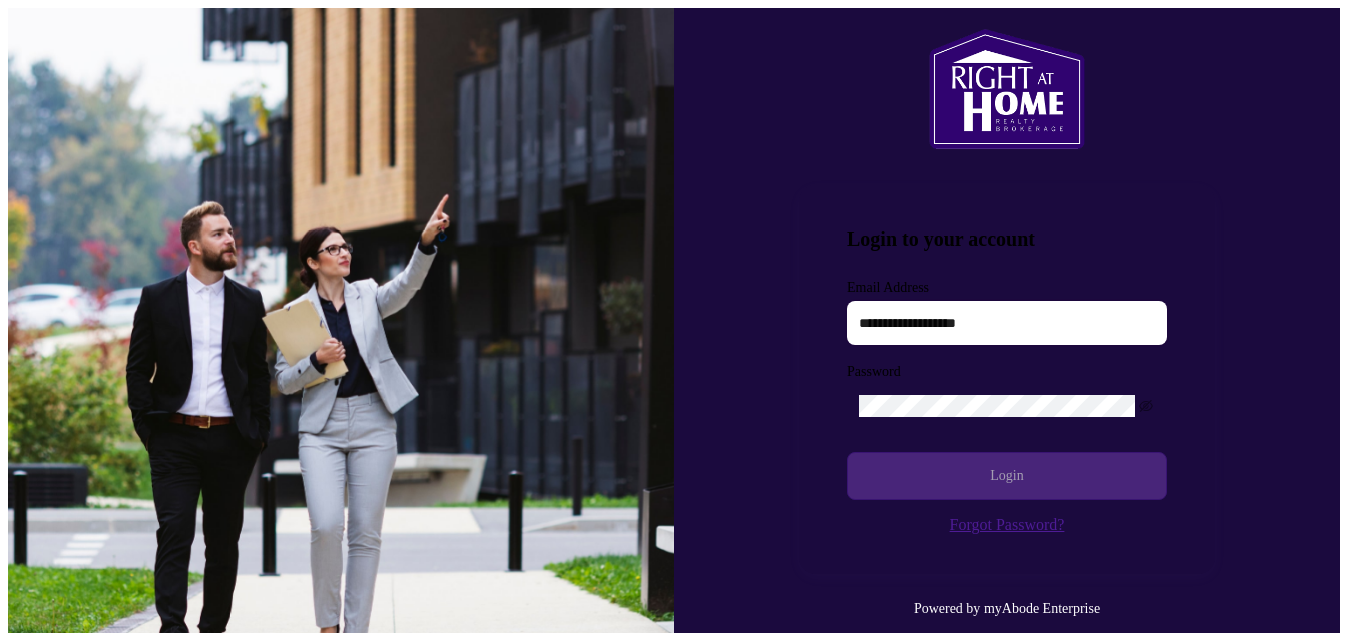 type on "**********" 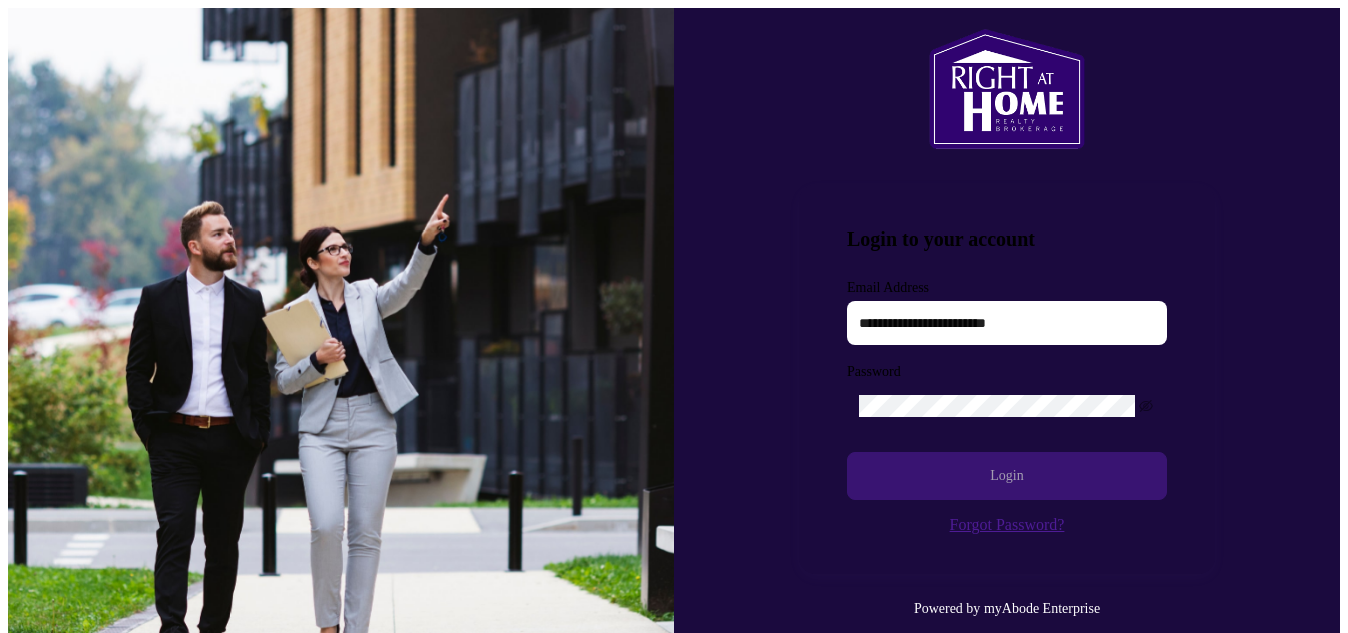 click on "Login" at bounding box center [1006, 476] 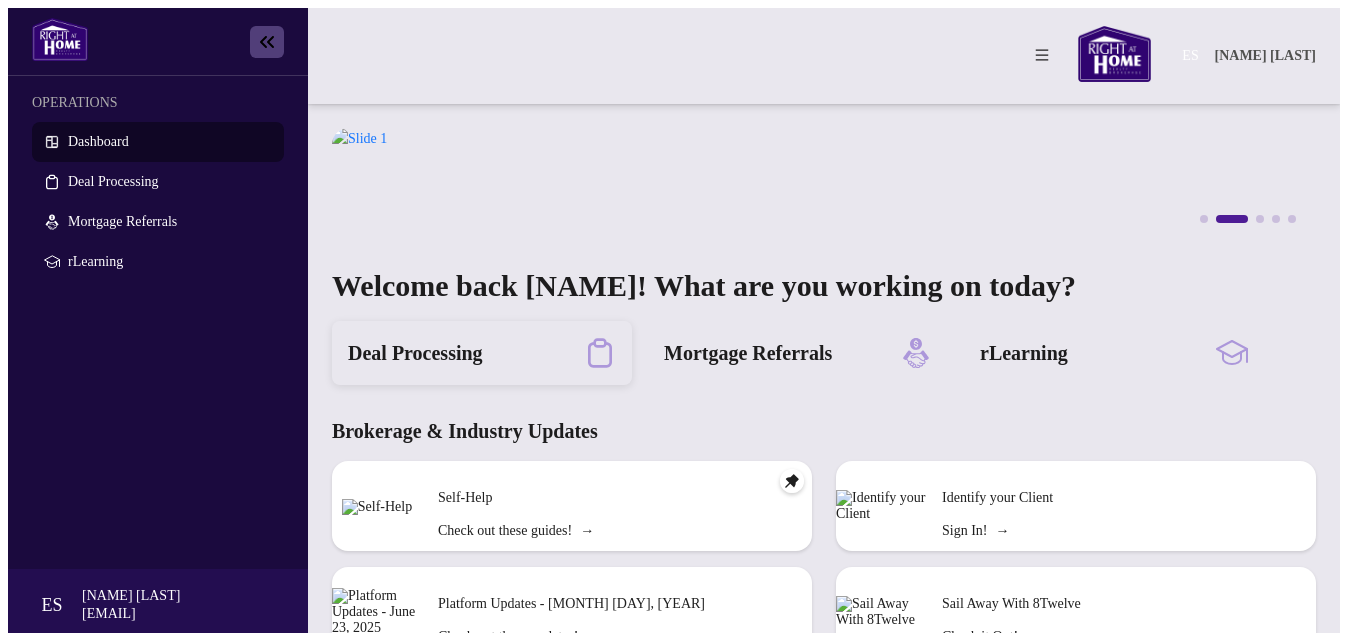 click on "Deal Processing" at bounding box center [415, 353] 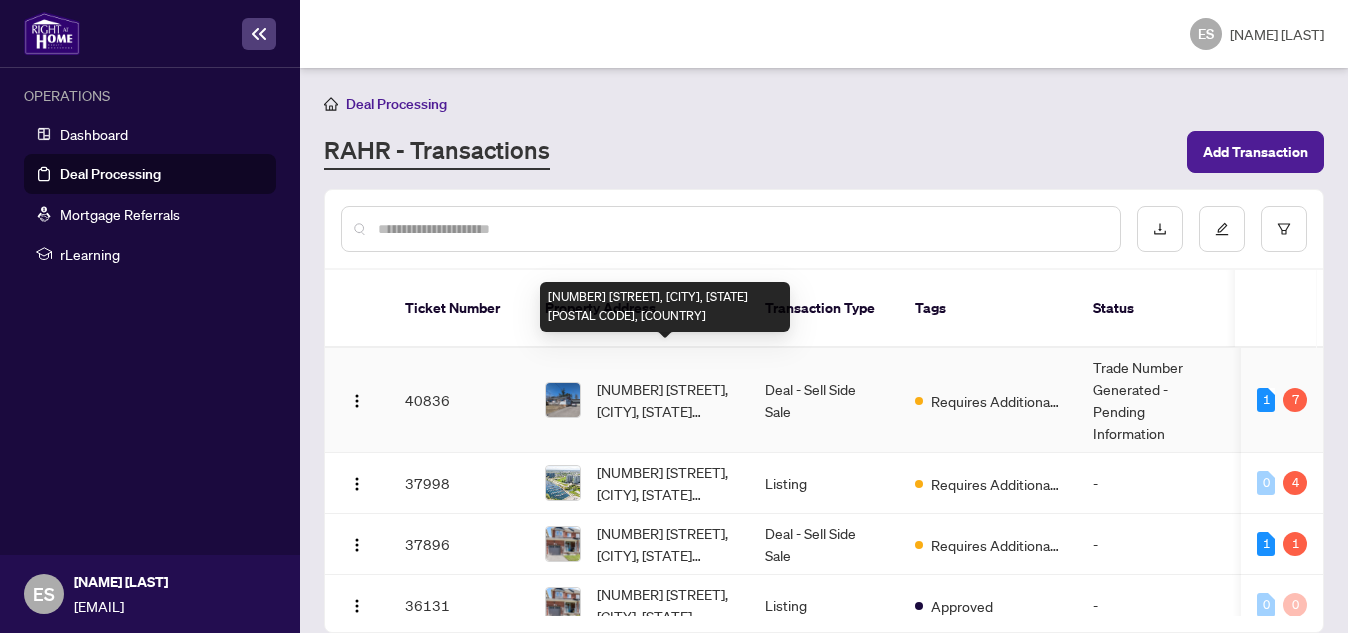 click on "[NUMBER] [STREET], [CITY], [STATE] [POSTAL CODE], [COUNTRY]" at bounding box center [665, 400] 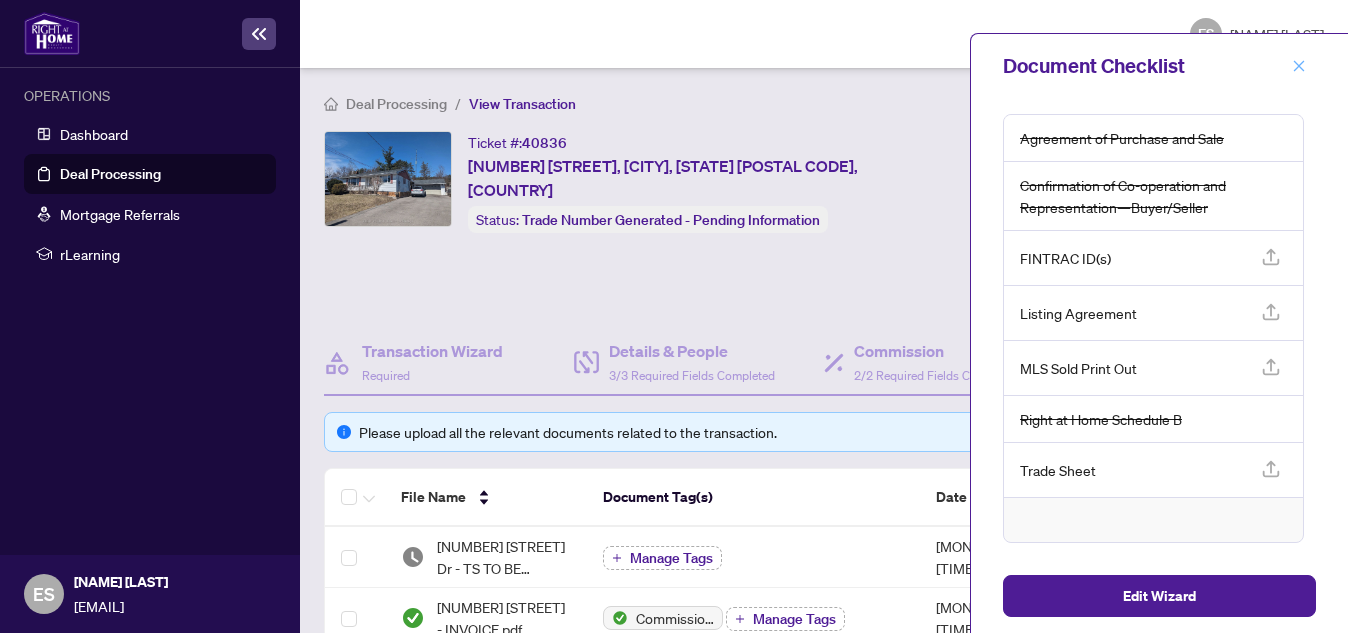 click at bounding box center [1299, 66] 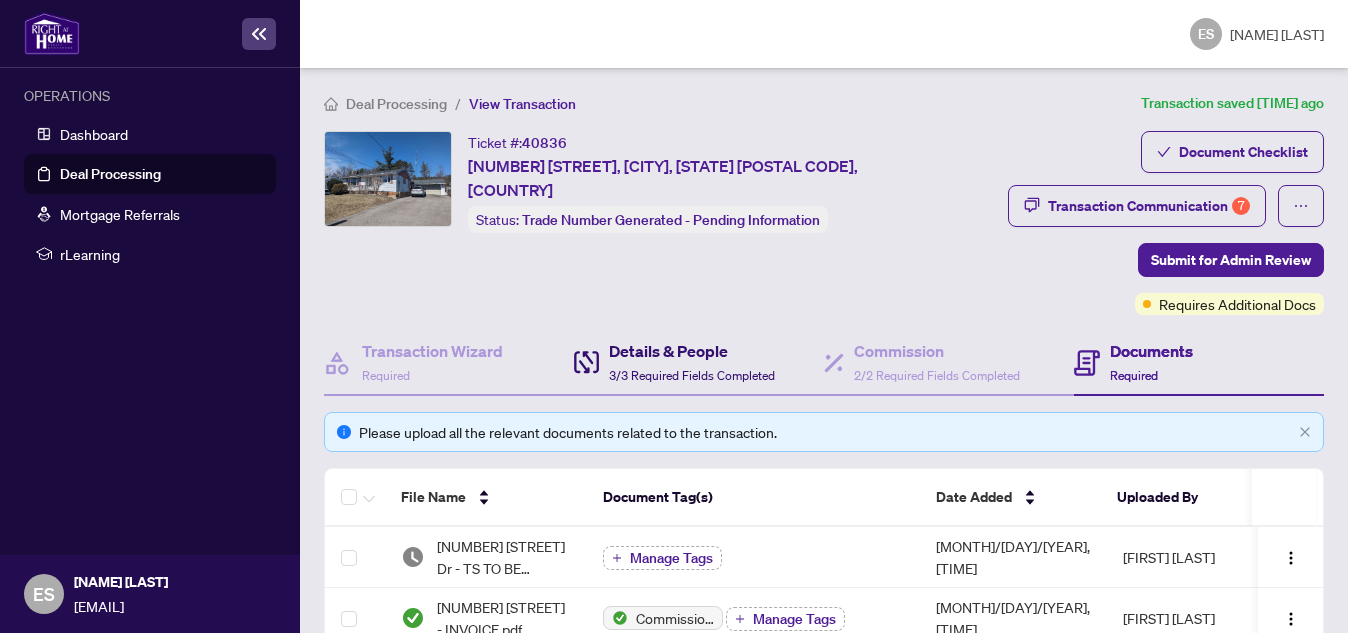 click on "Details & People" at bounding box center [692, 351] 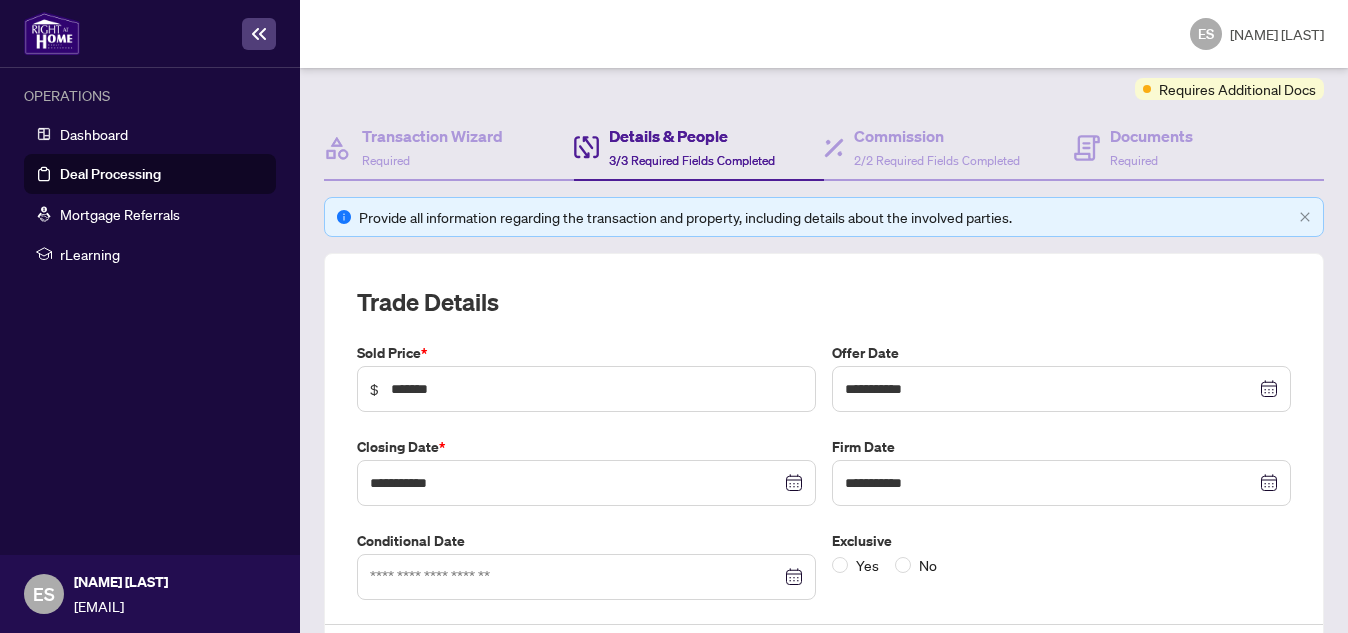 scroll, scrollTop: 0, scrollLeft: 0, axis: both 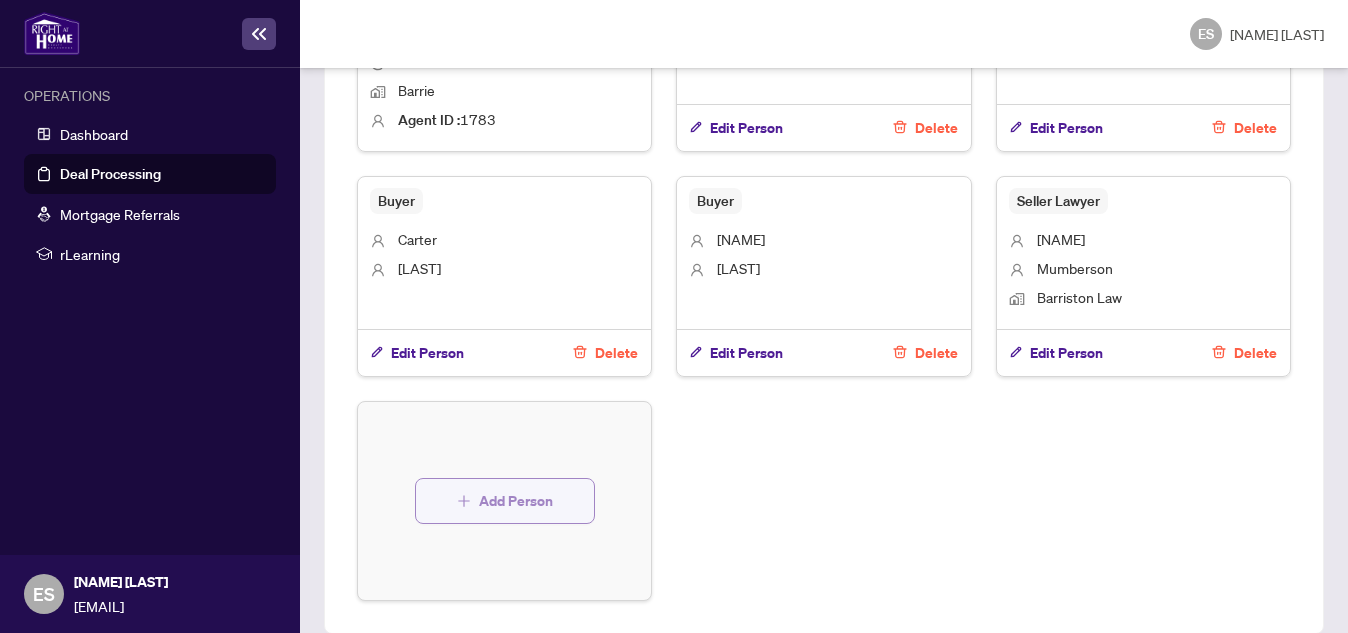 click on "Add Person" at bounding box center [516, 501] 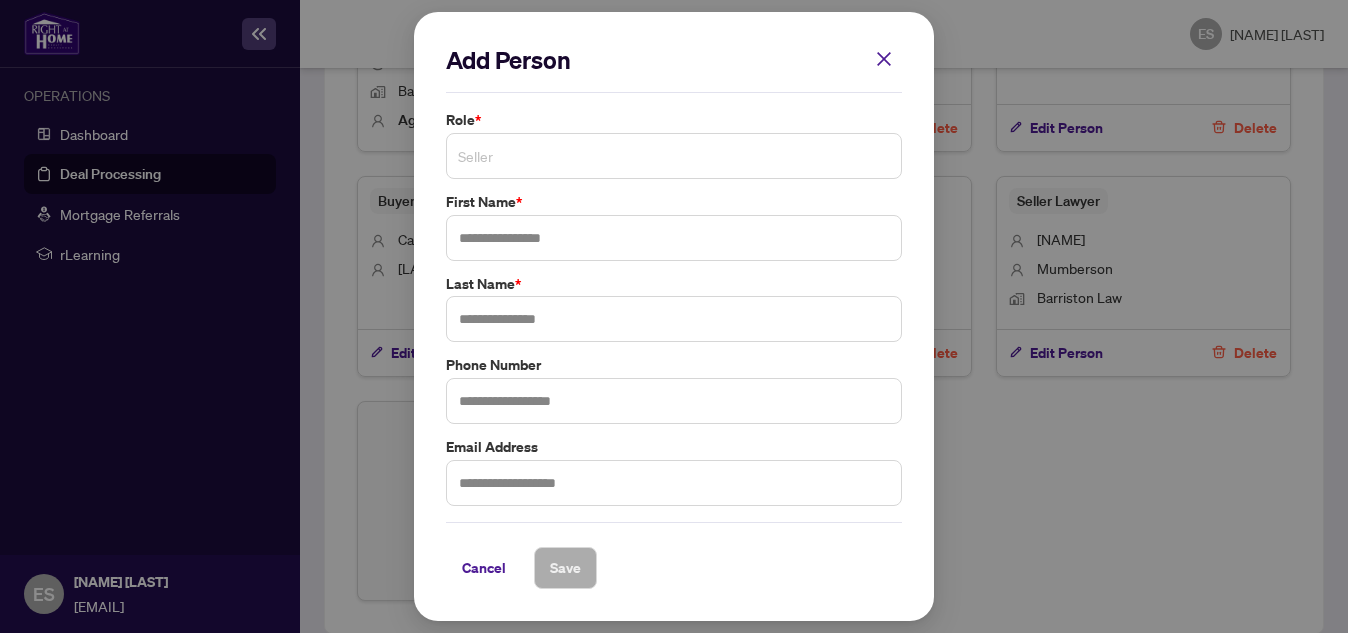 click on "Seller" at bounding box center [674, 156] 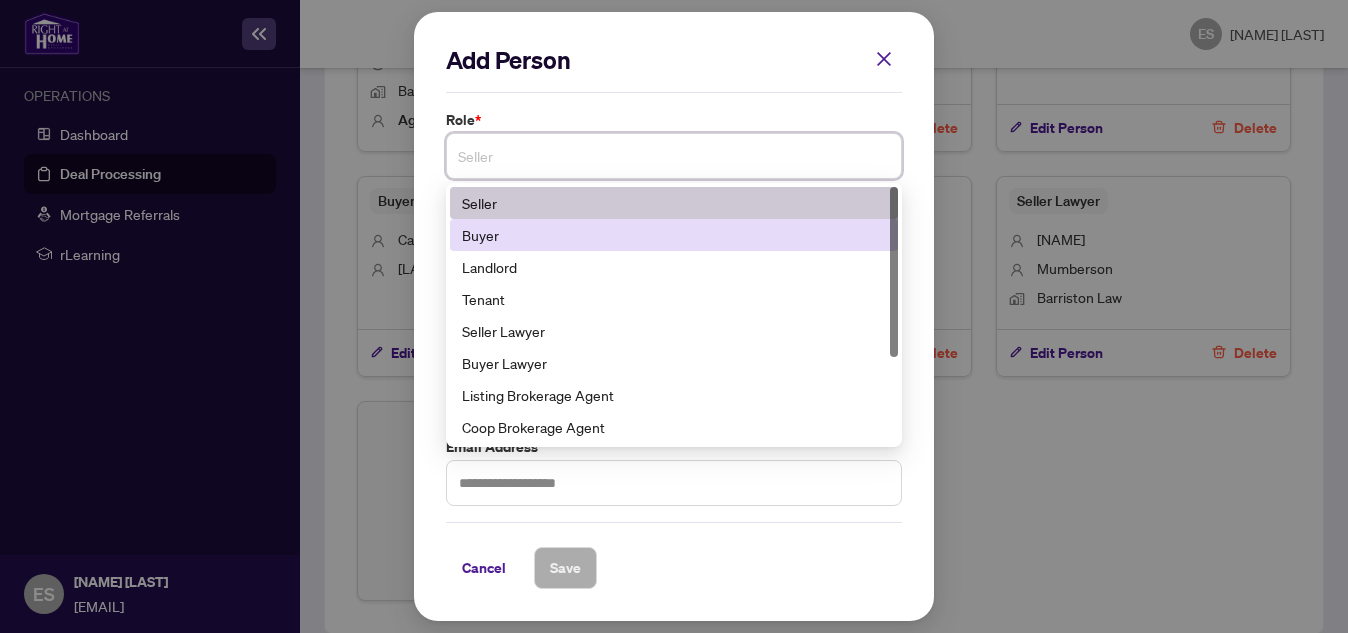 click on "Buyer" at bounding box center (674, 235) 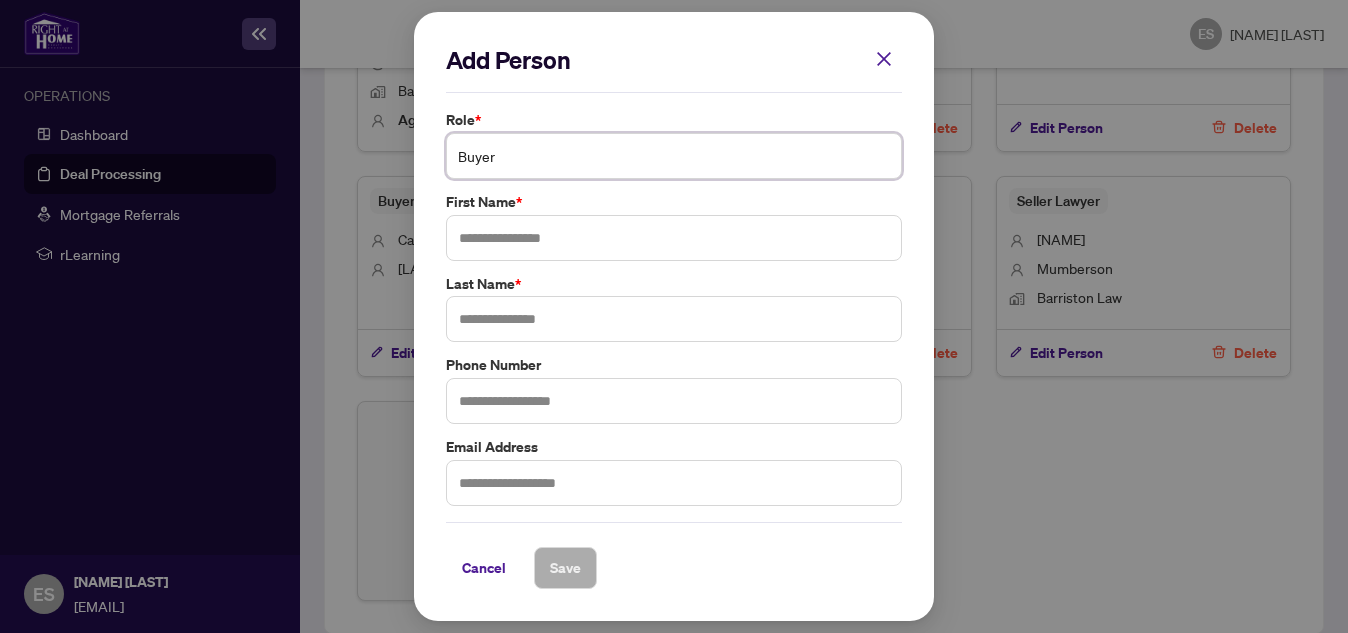 click on "Buyer" at bounding box center (674, 156) 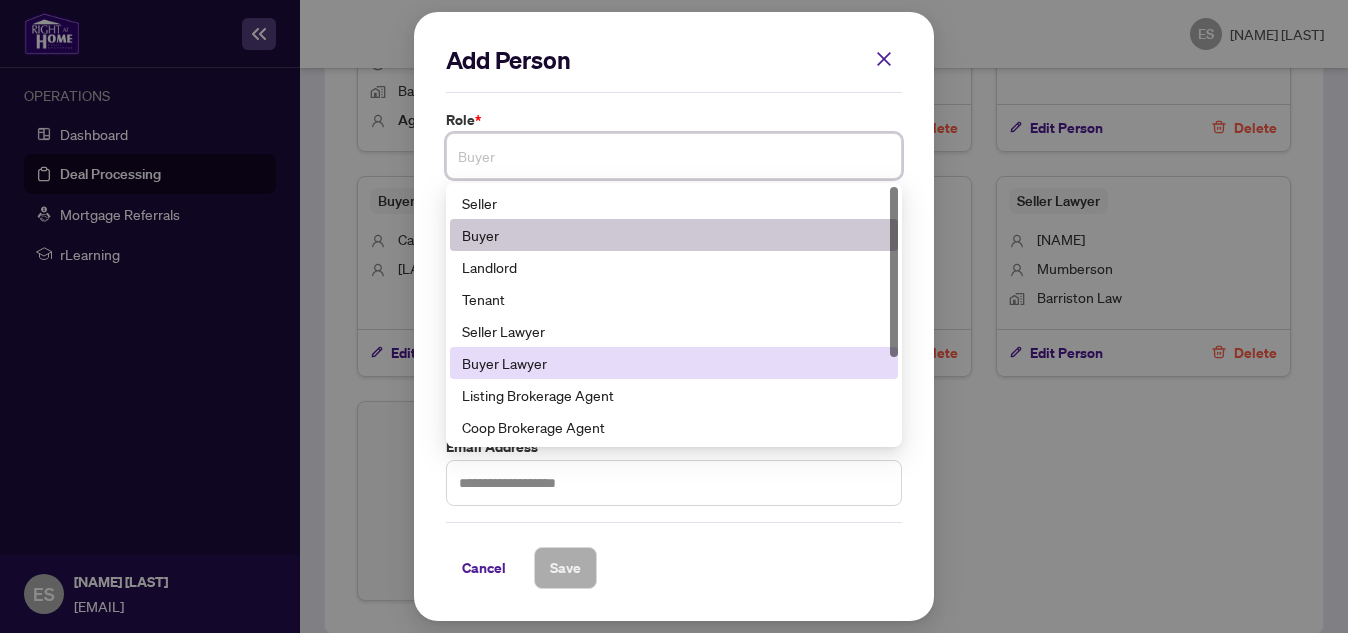 click on "Buyer Lawyer" at bounding box center (674, 363) 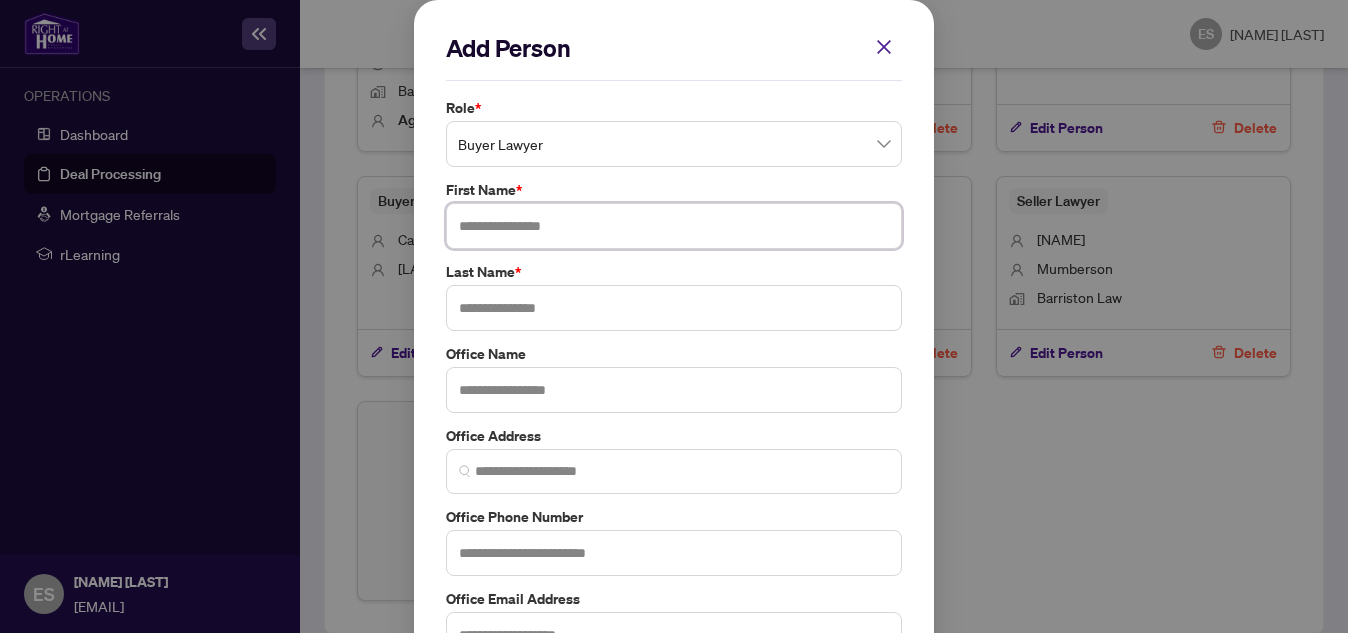click at bounding box center (674, 226) 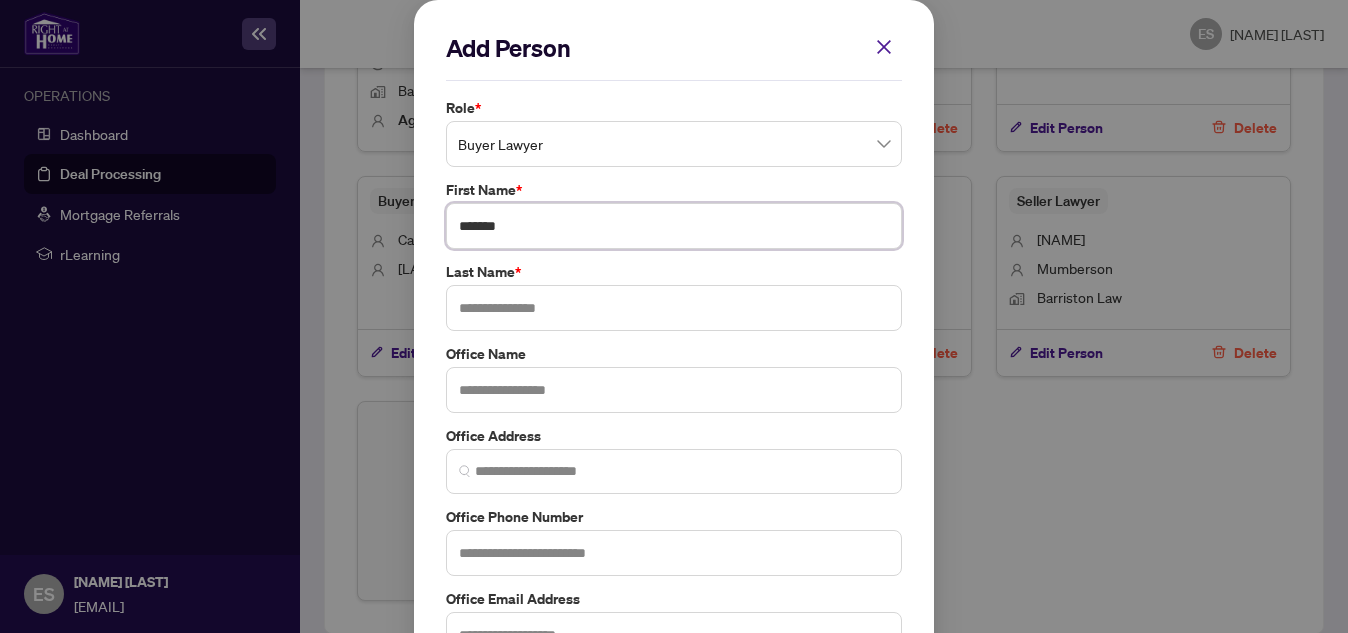 type on "*******" 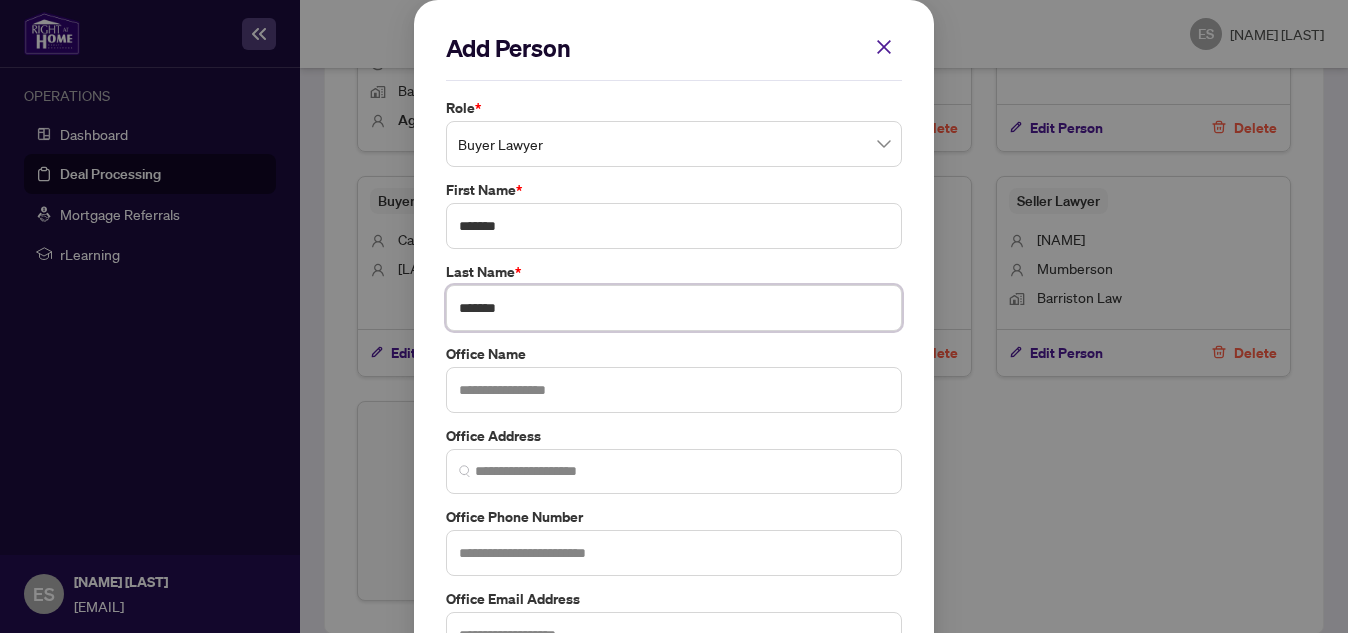type on "*******" 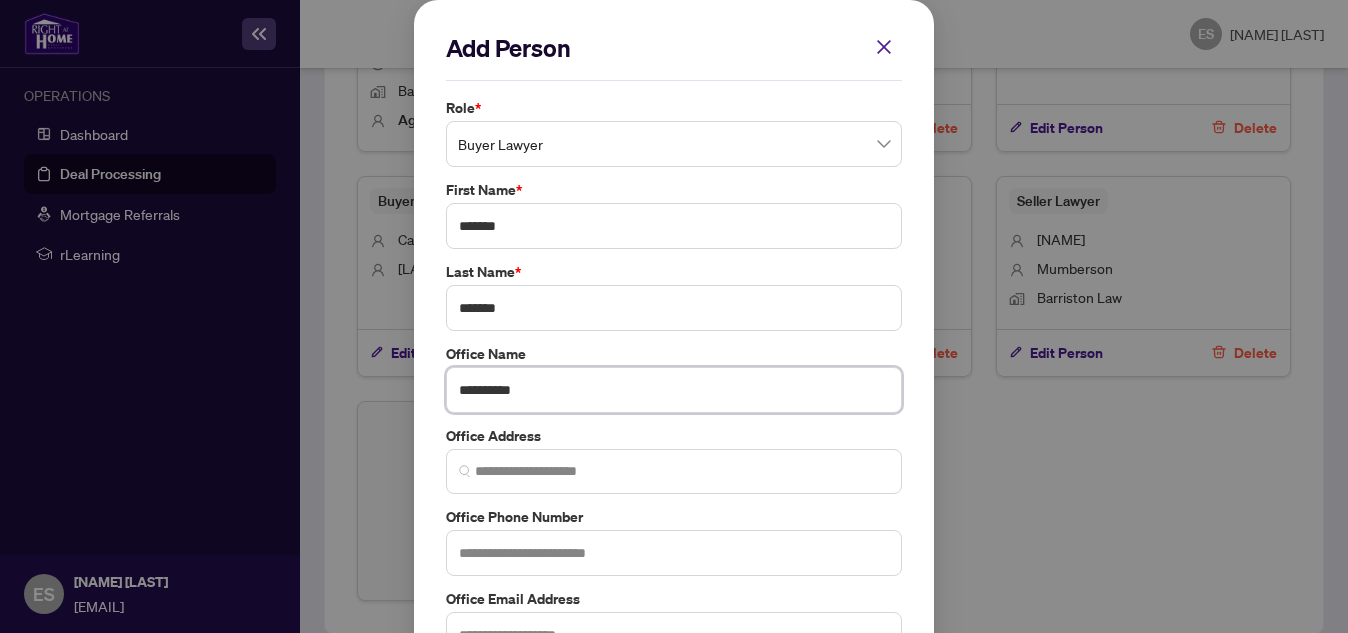 type on "**********" 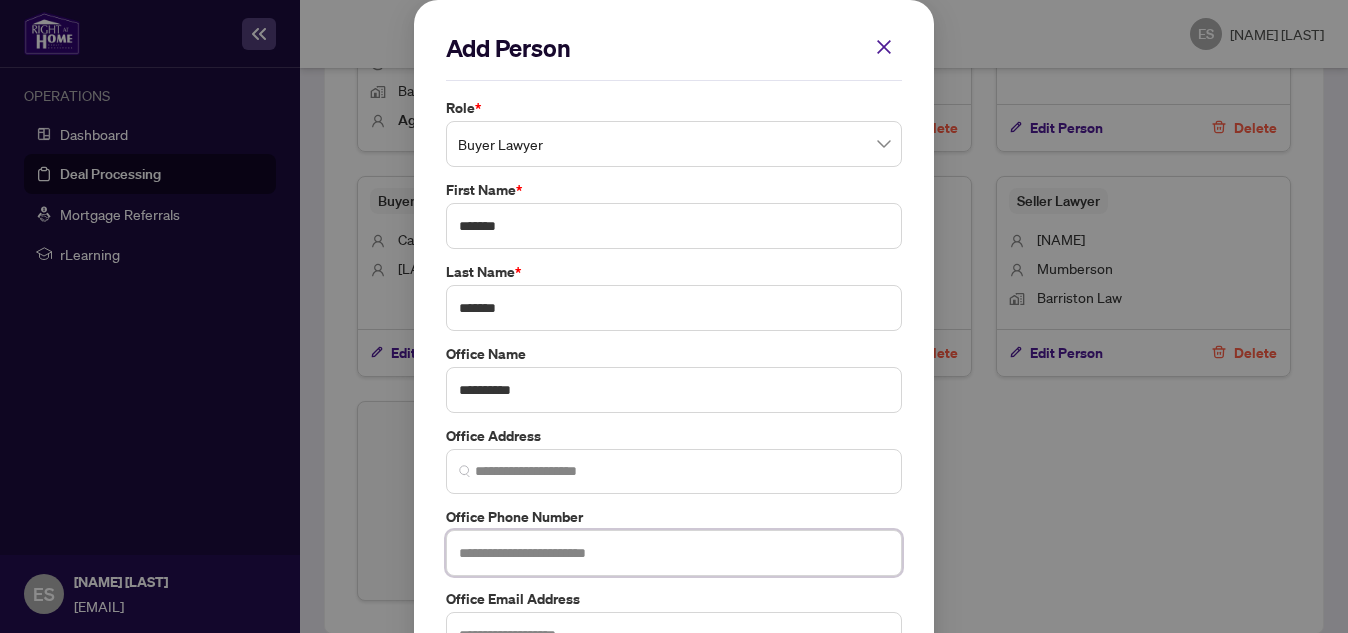 click at bounding box center (674, 553) 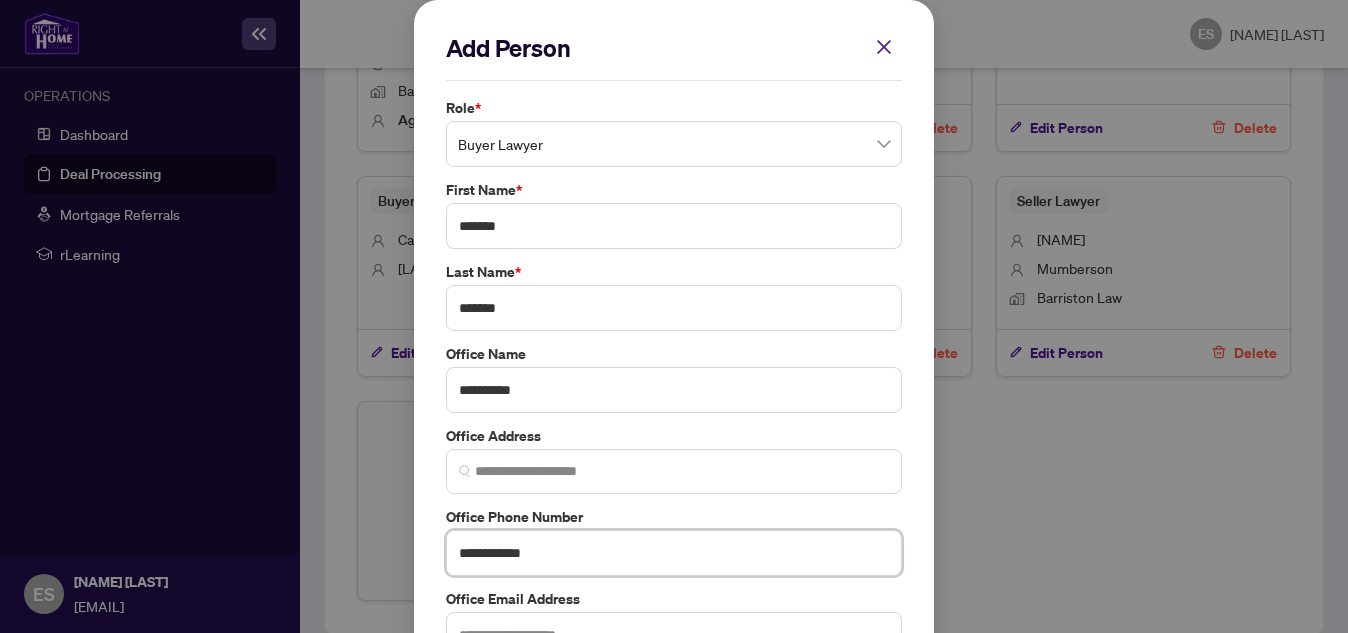 type on "**********" 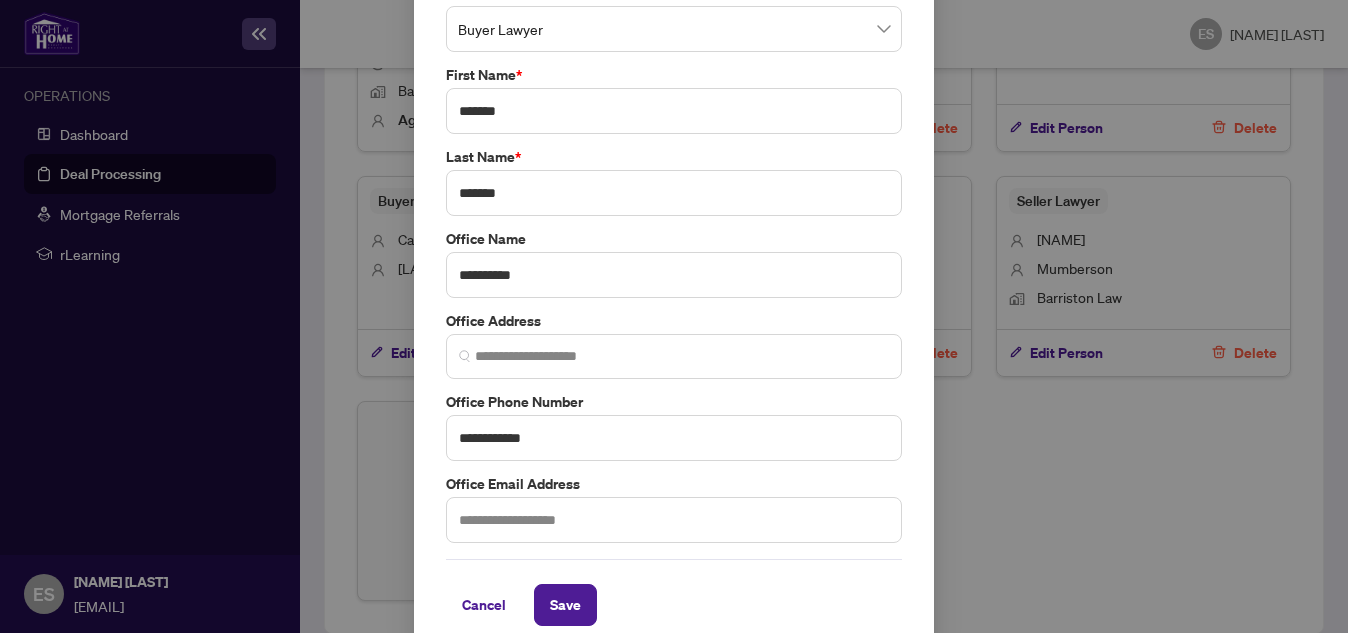 scroll, scrollTop: 117, scrollLeft: 0, axis: vertical 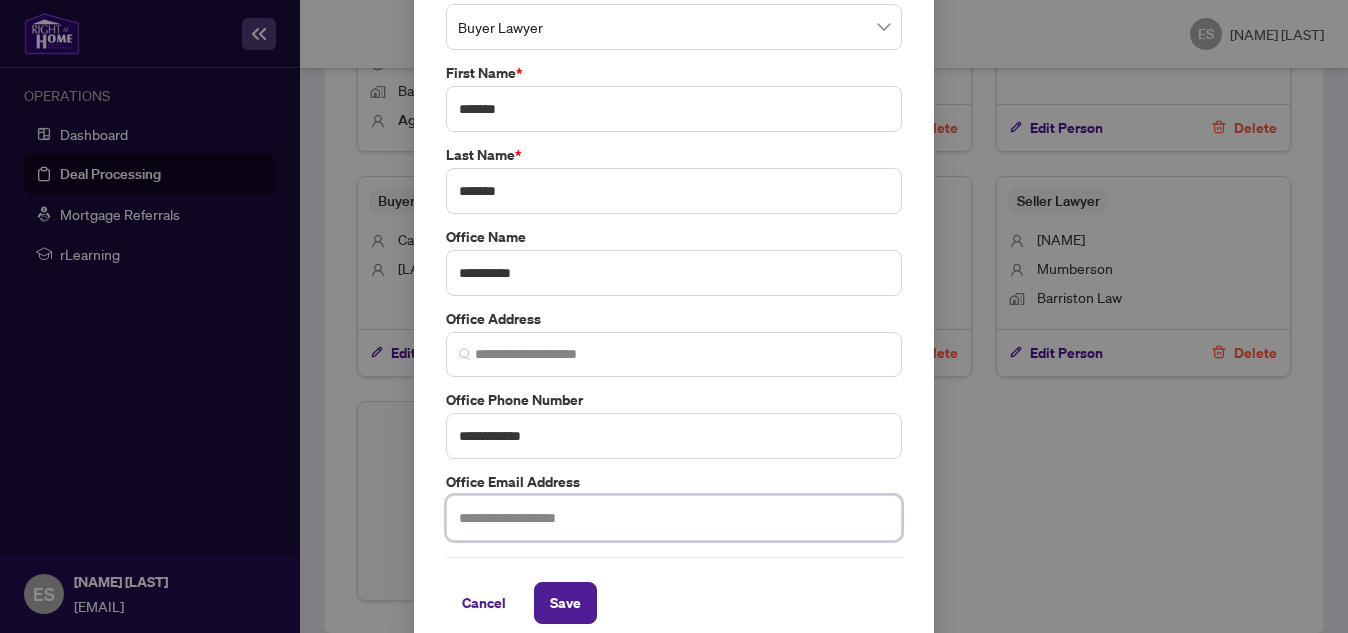 click at bounding box center [674, 518] 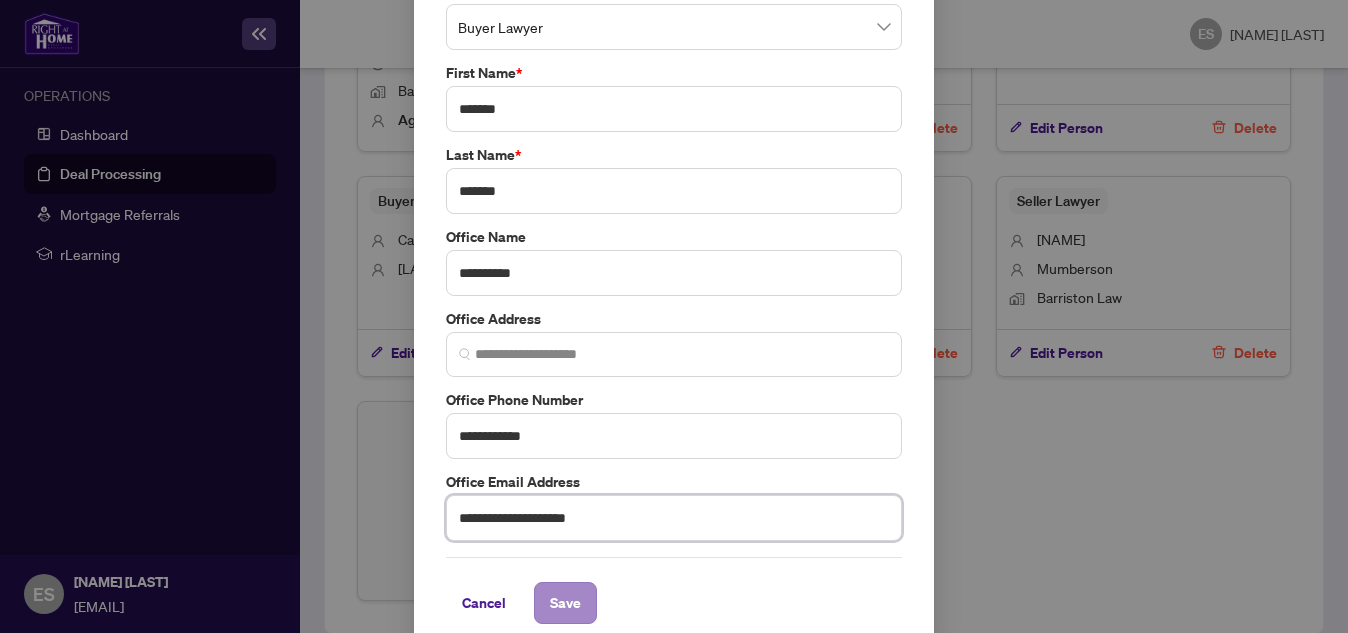 type on "**********" 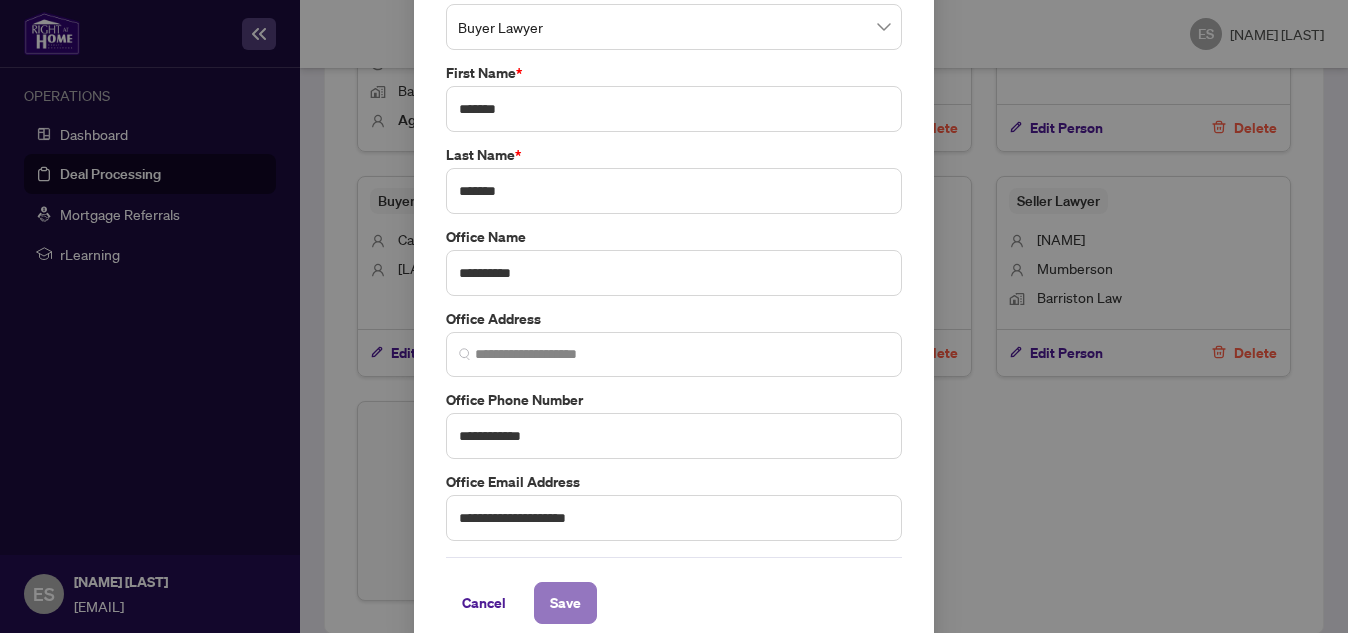 click on "Save" at bounding box center (565, 603) 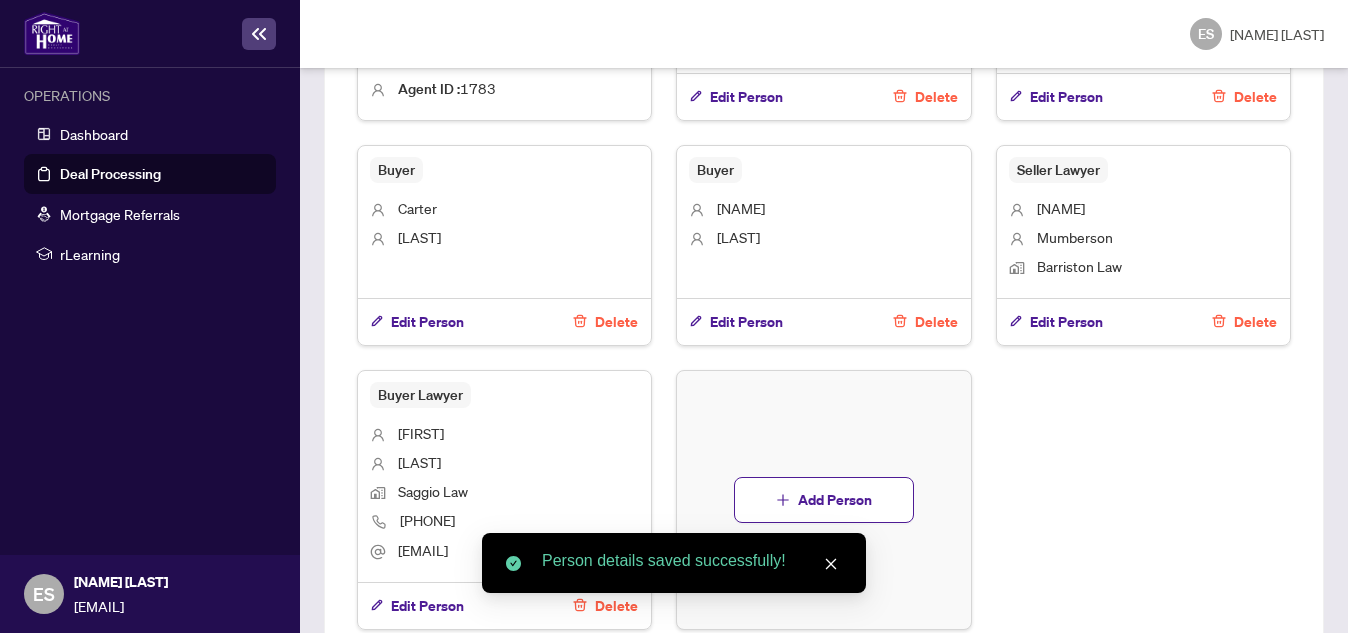 scroll, scrollTop: 1382, scrollLeft: 0, axis: vertical 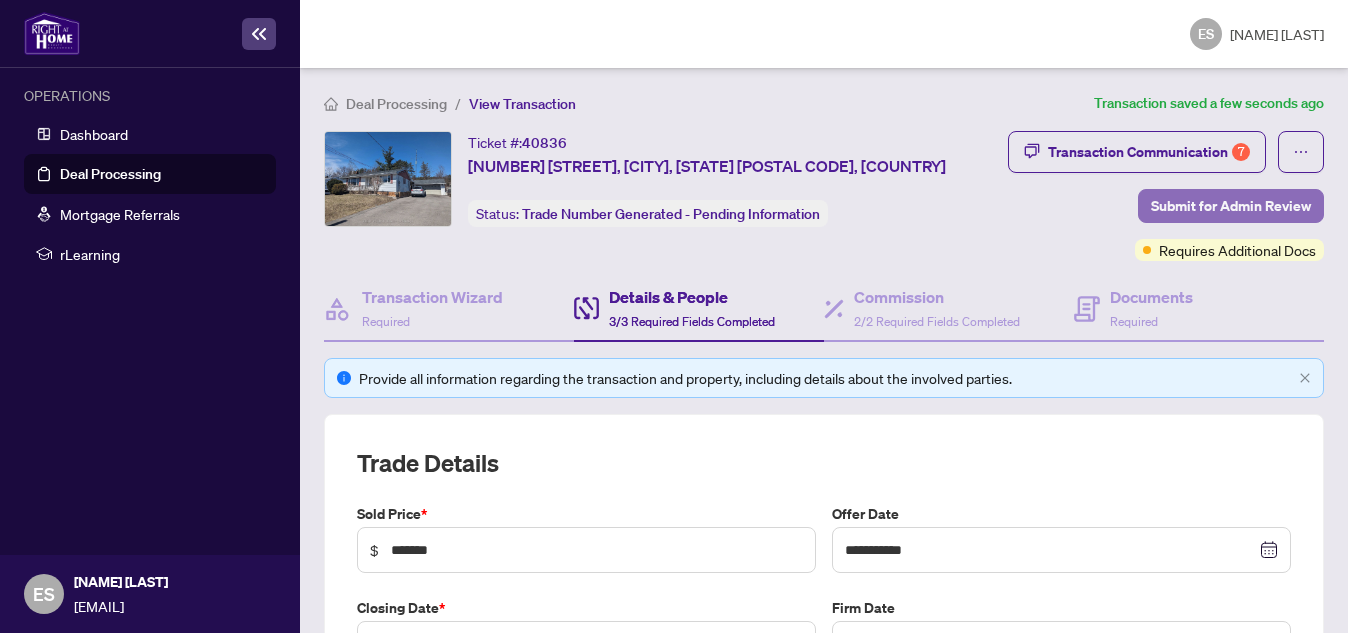 click on "Submit for Admin Review" at bounding box center [1231, 206] 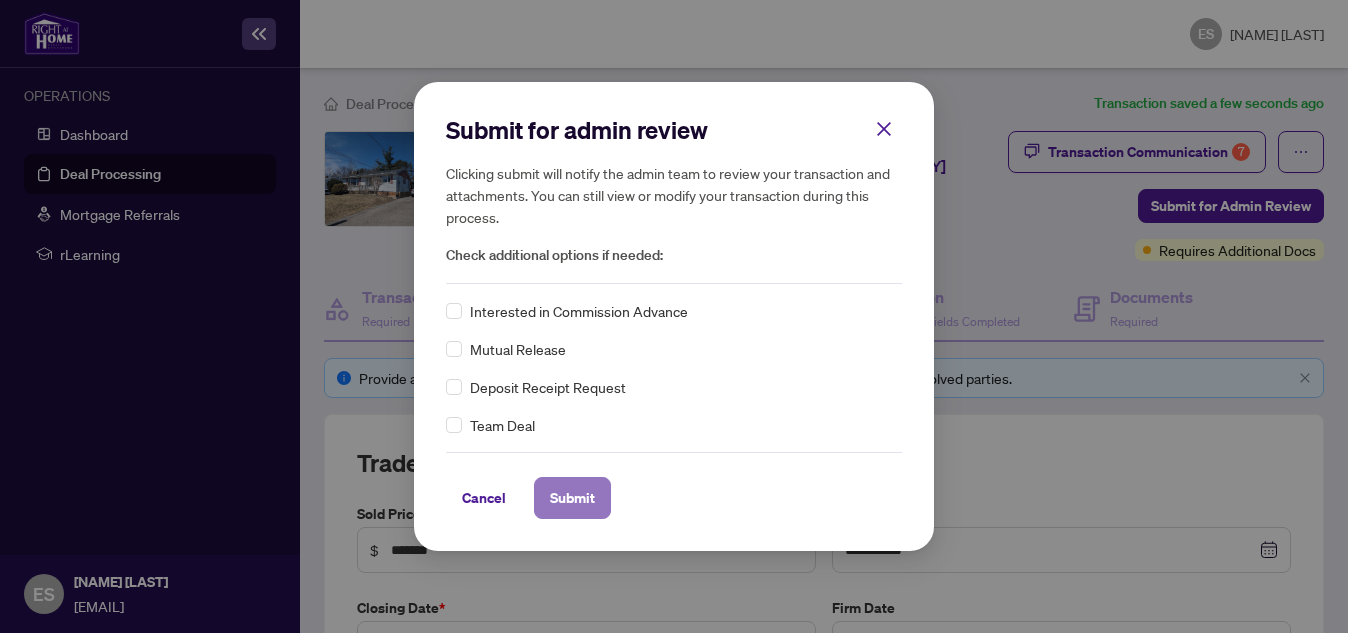 click on "Submit" at bounding box center (572, 498) 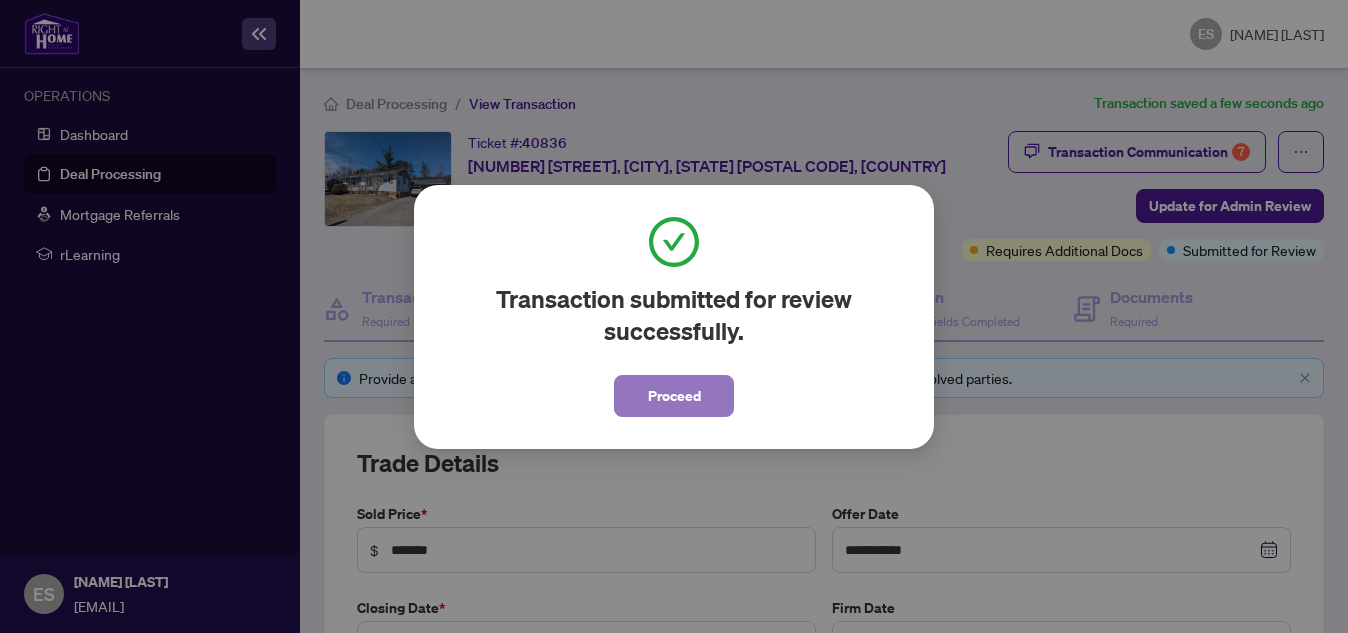 click on "Proceed" at bounding box center (674, 396) 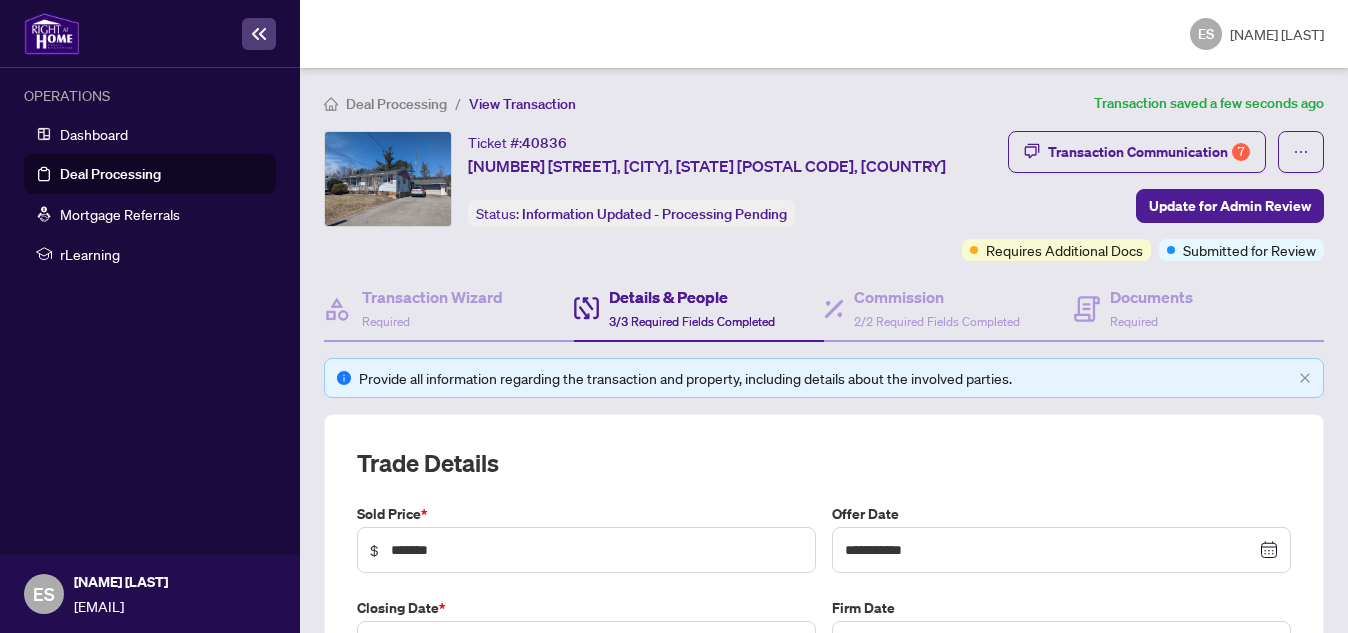 click on "Deal Processing" at bounding box center (110, 174) 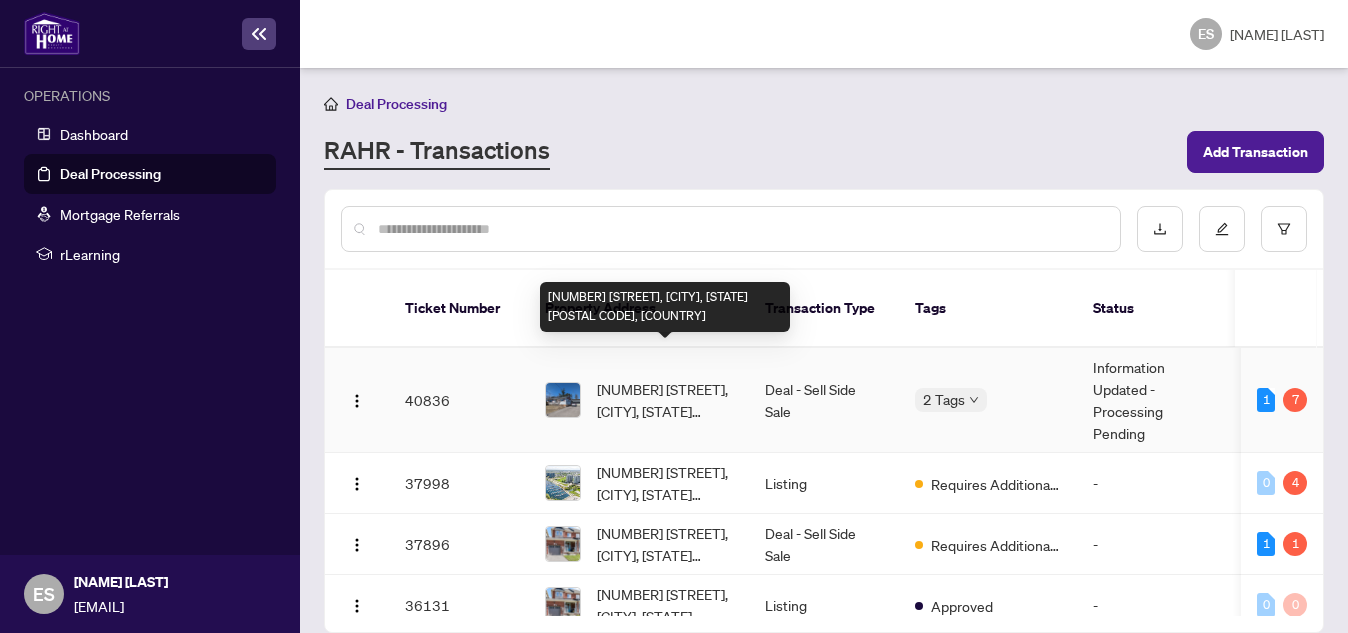 click on "[NUMBER] [STREET], [CITY], [STATE] [POSTAL CODE], [COUNTRY]" at bounding box center [665, 400] 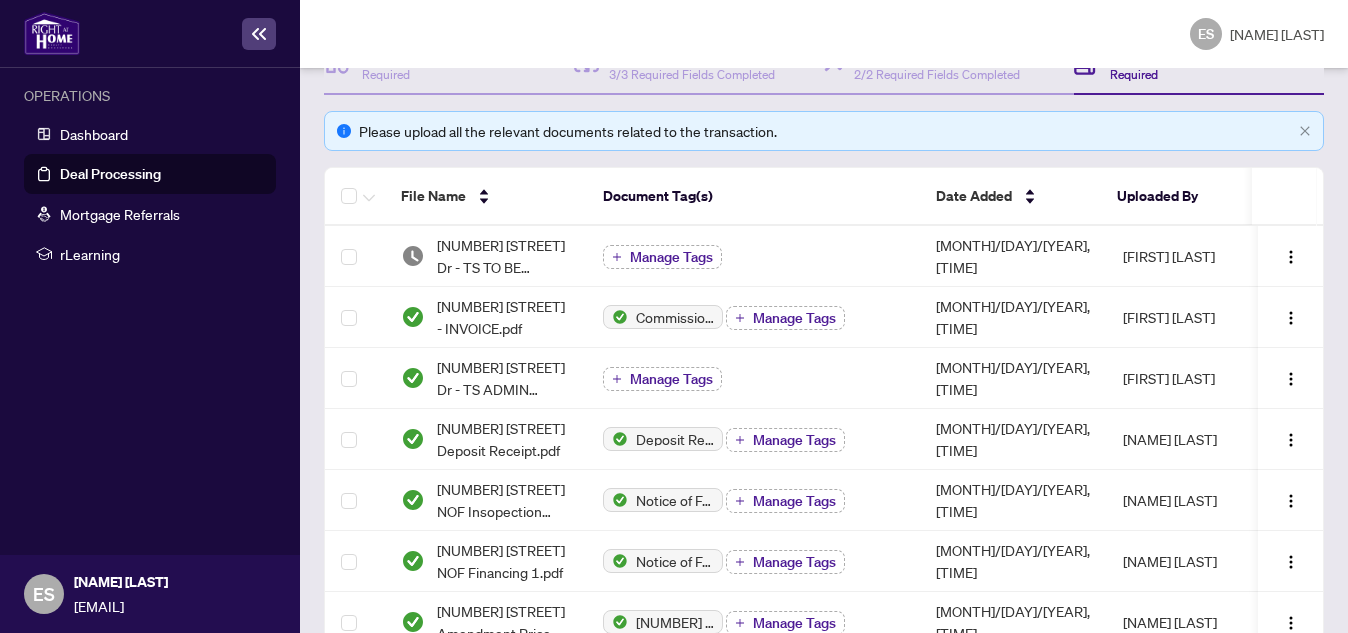 scroll, scrollTop: 295, scrollLeft: 0, axis: vertical 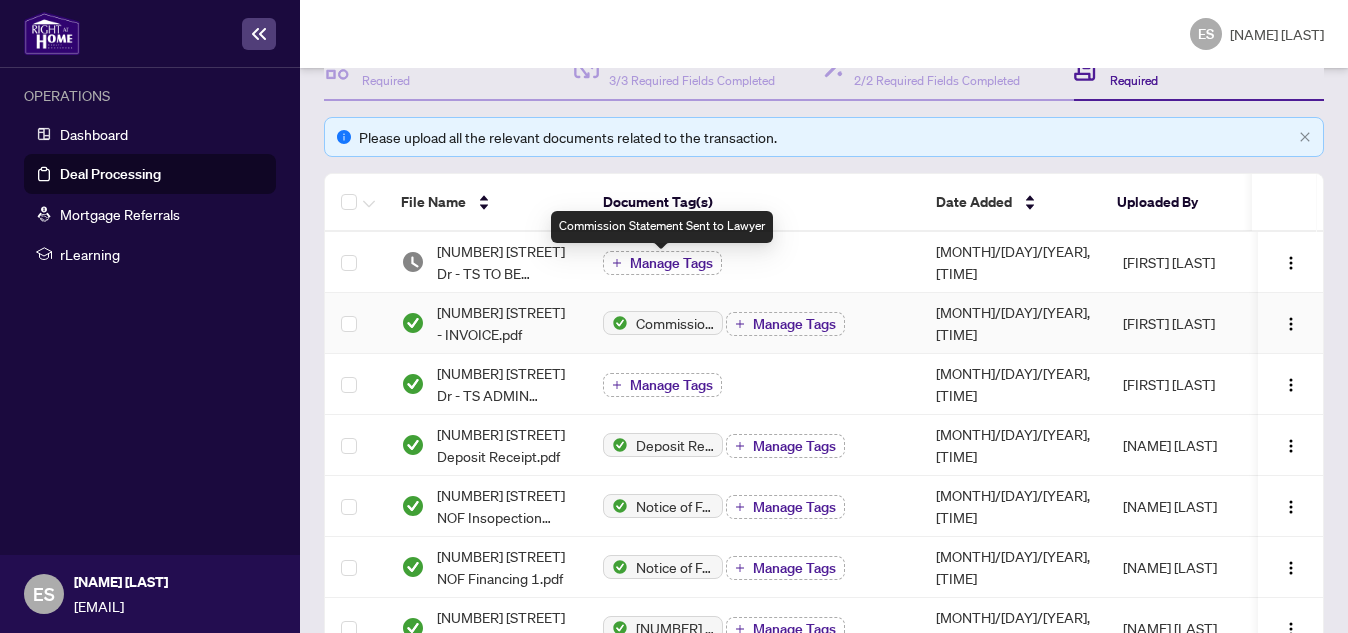 click on "Commission Statement Sent to Lawyer" at bounding box center (675, 323) 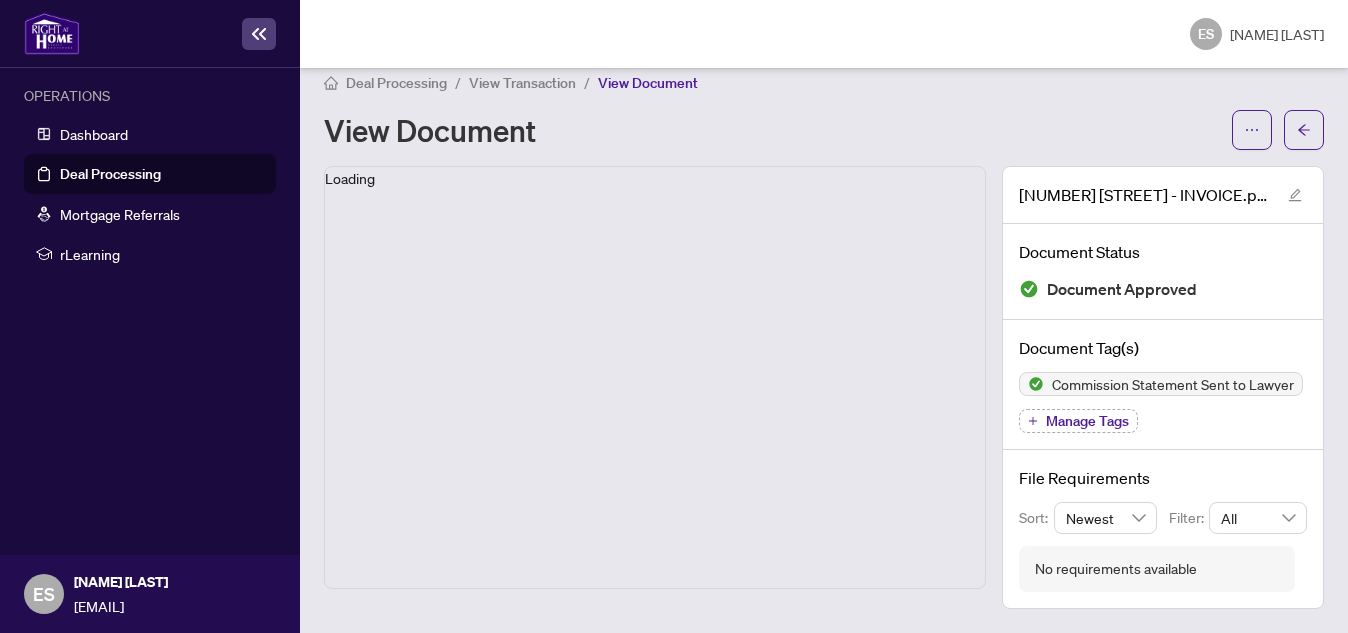 scroll, scrollTop: 19, scrollLeft: 0, axis: vertical 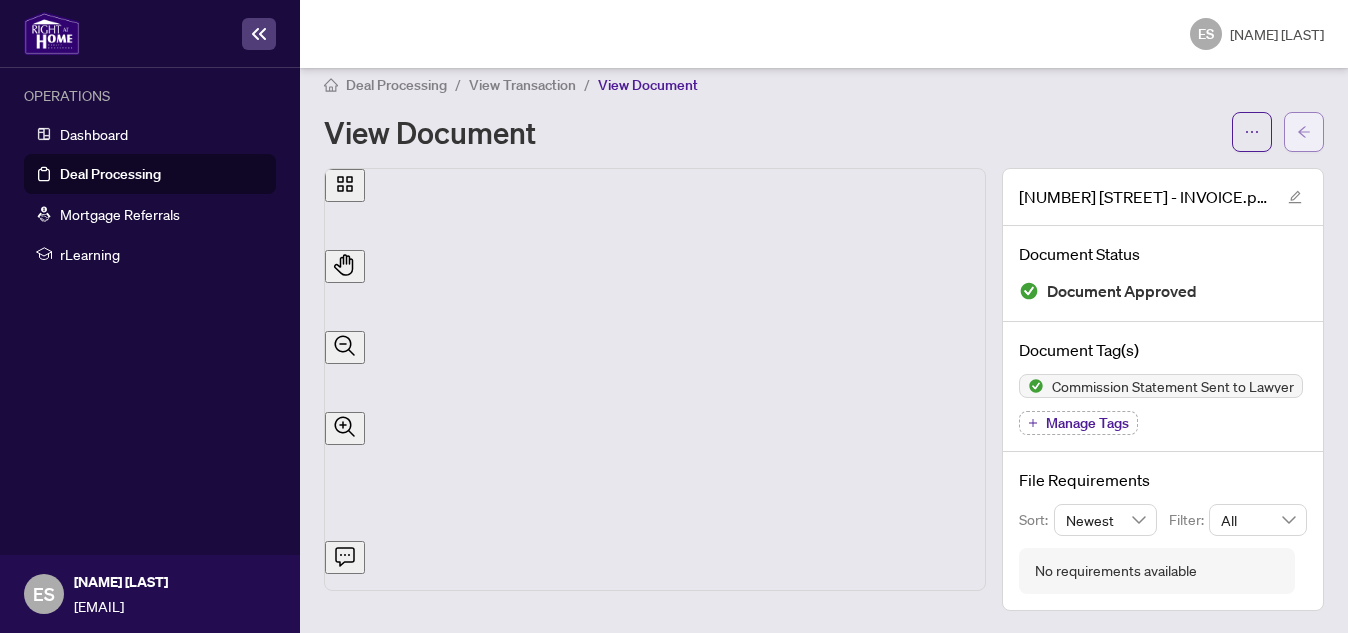 click at bounding box center (1304, 132) 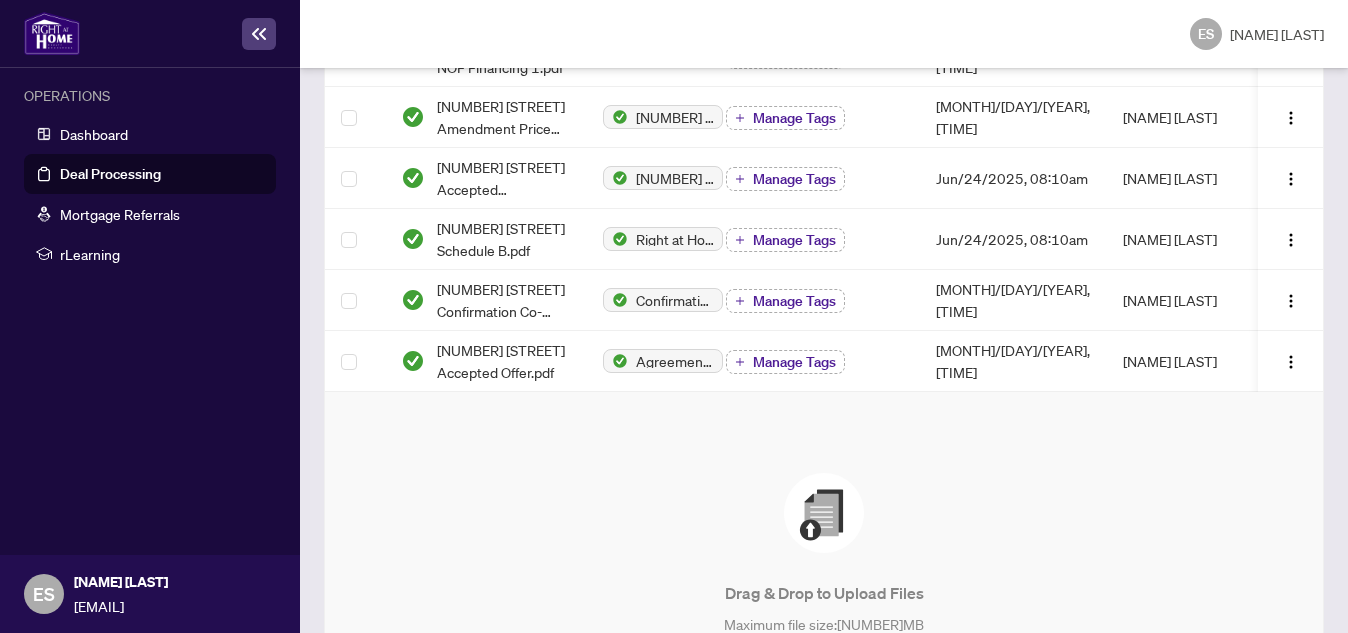 scroll, scrollTop: 808, scrollLeft: 0, axis: vertical 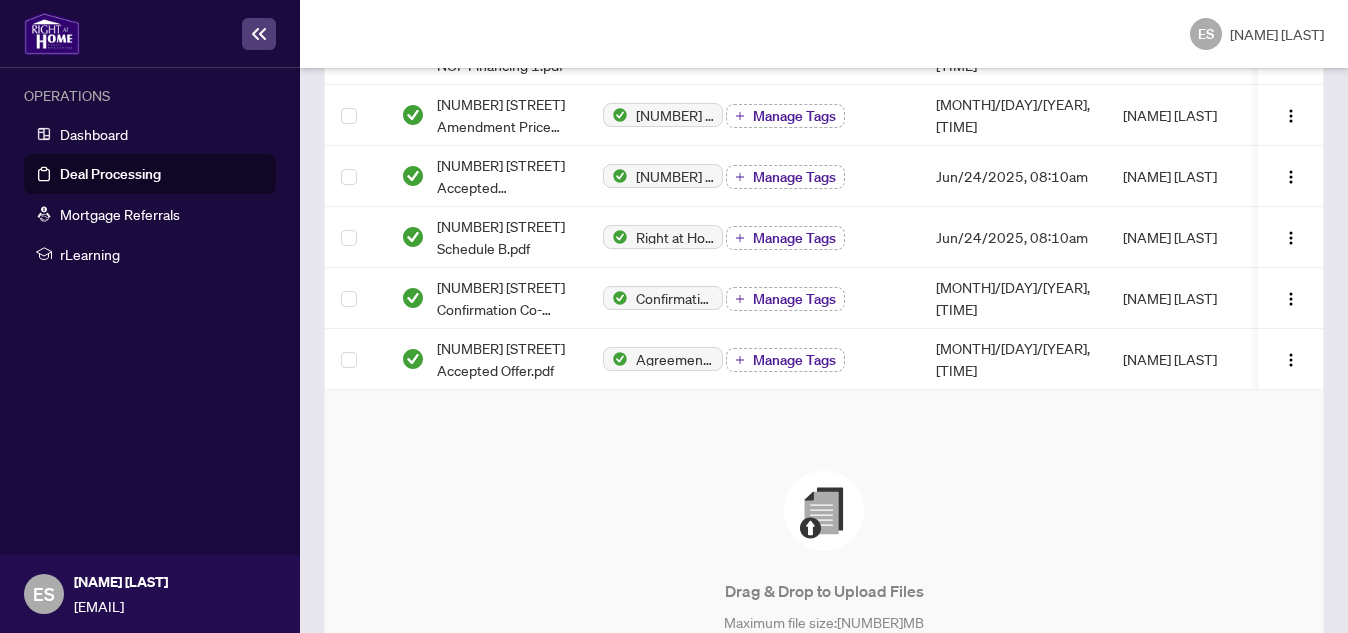 click on "Browse Files" at bounding box center (824, 668) 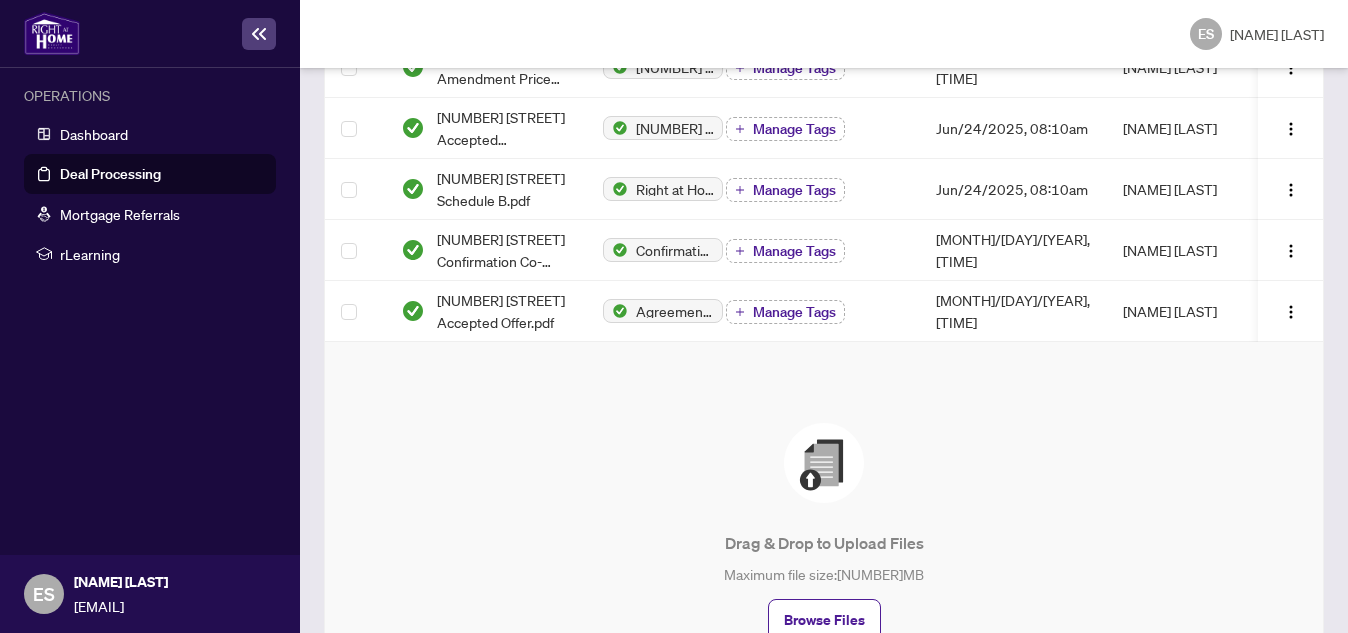 scroll, scrollTop: 947, scrollLeft: 0, axis: vertical 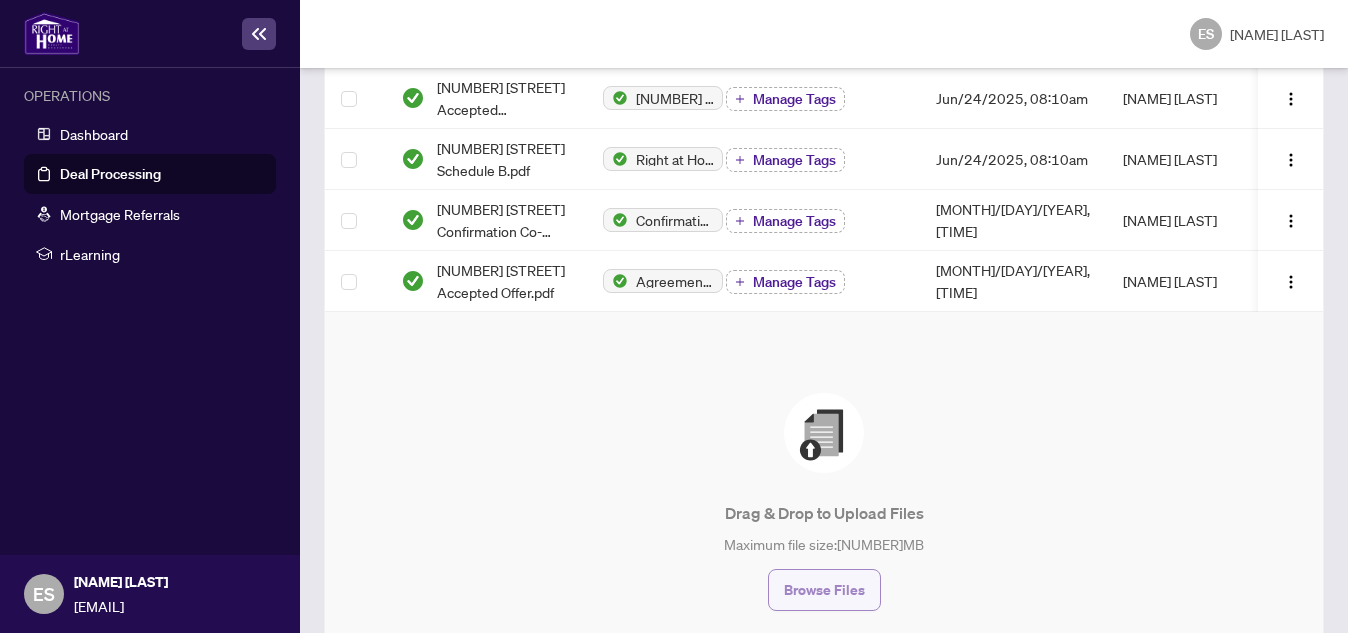 click on "Browse Files" at bounding box center [824, 590] 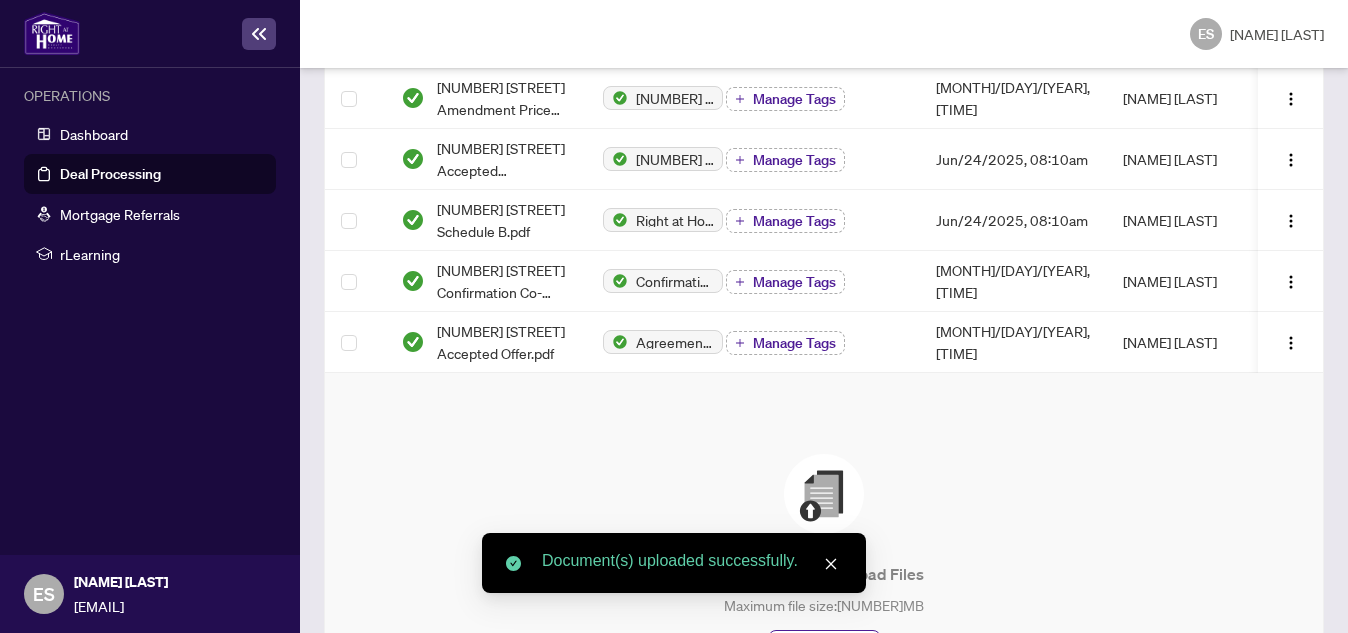 click at bounding box center [831, 564] 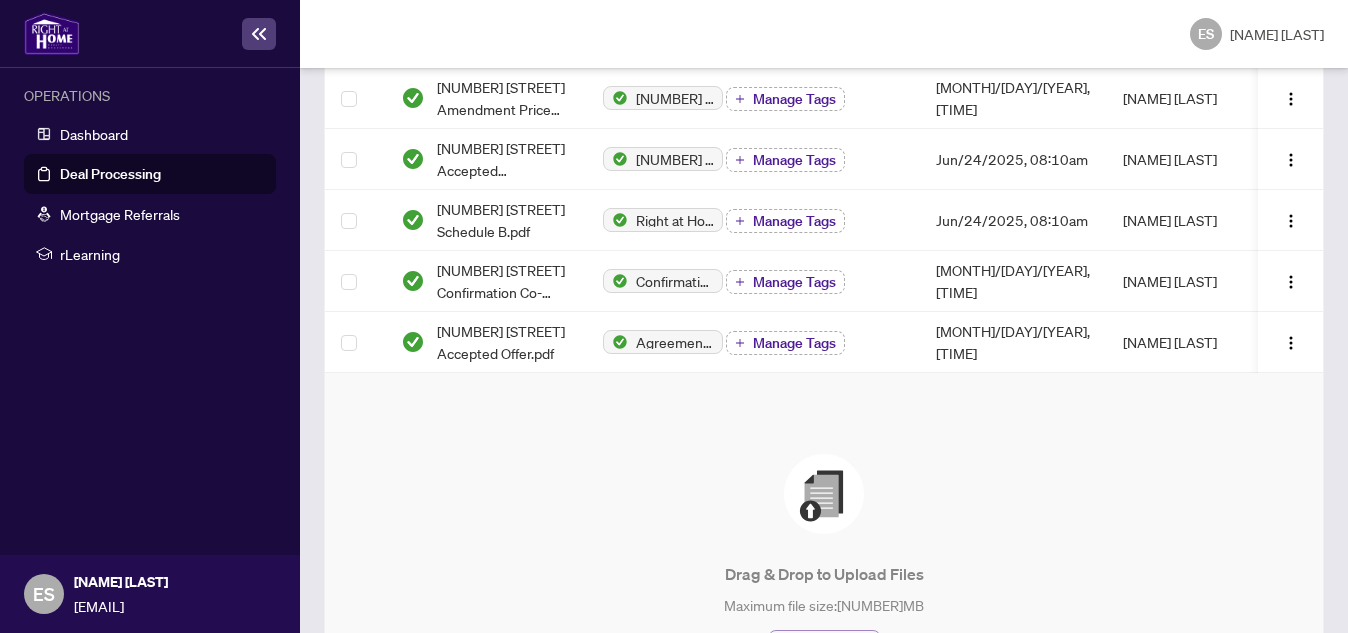 click on "Browse Files" at bounding box center (824, 651) 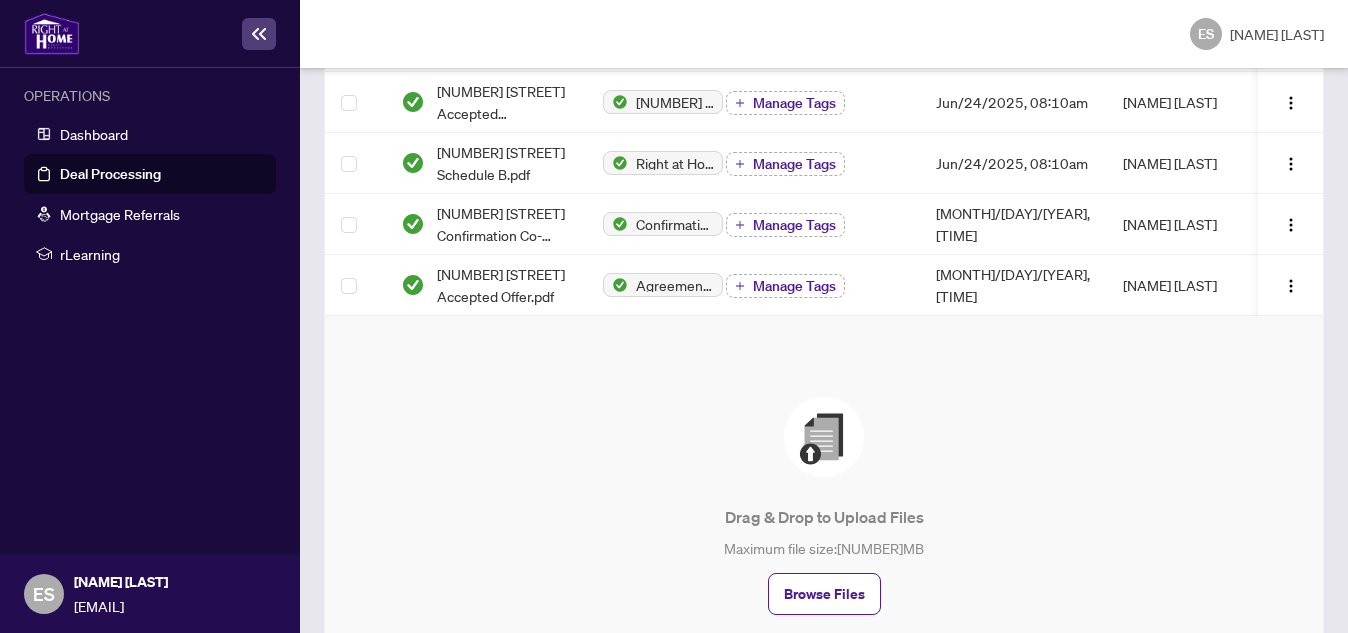 scroll, scrollTop: 1094, scrollLeft: 0, axis: vertical 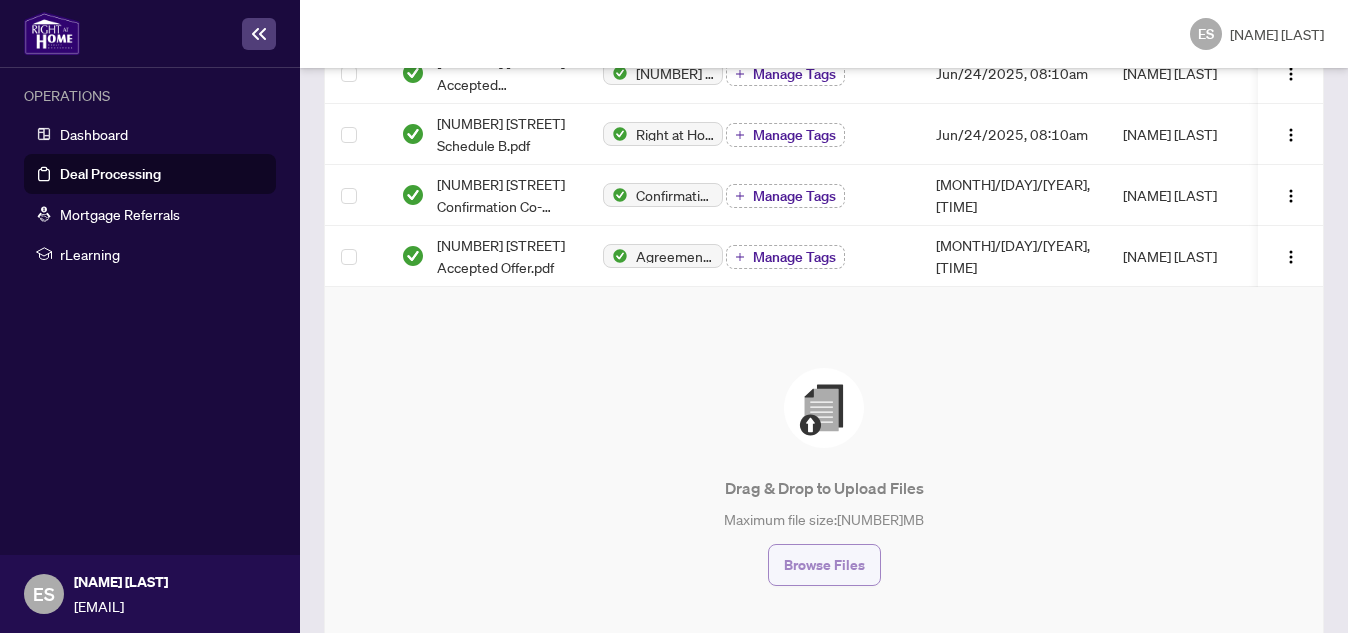 click on "Browse Files" at bounding box center (824, 565) 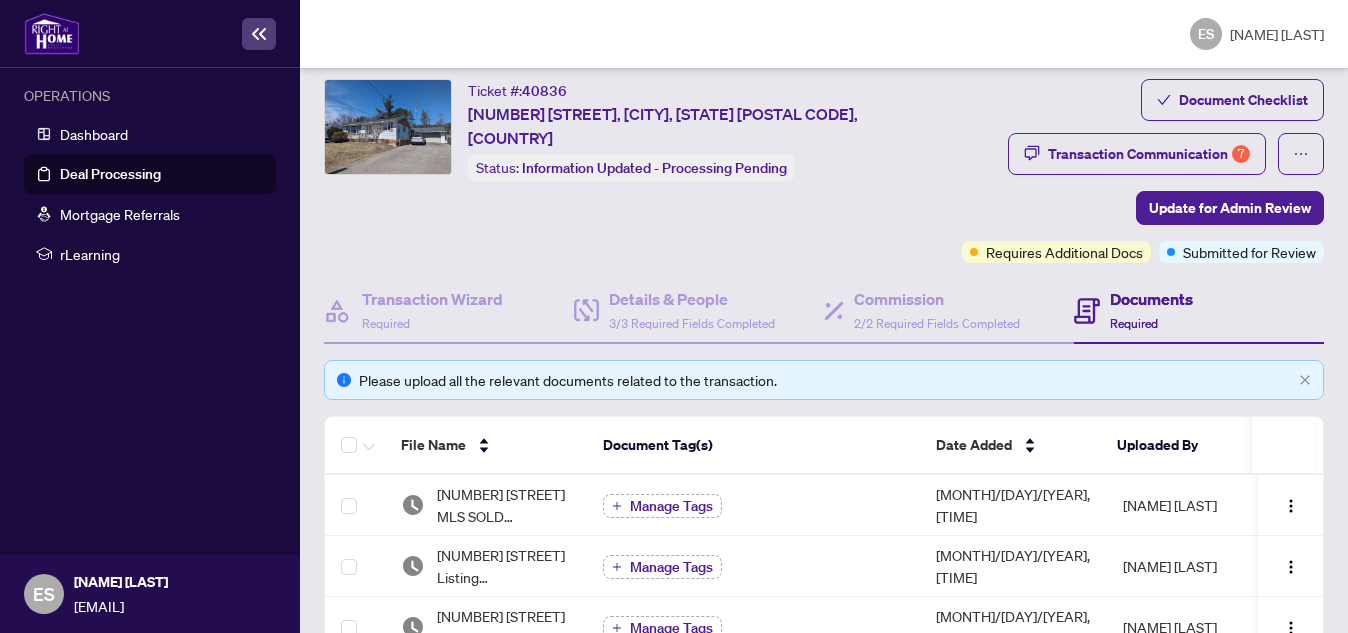 scroll, scrollTop: 0, scrollLeft: 0, axis: both 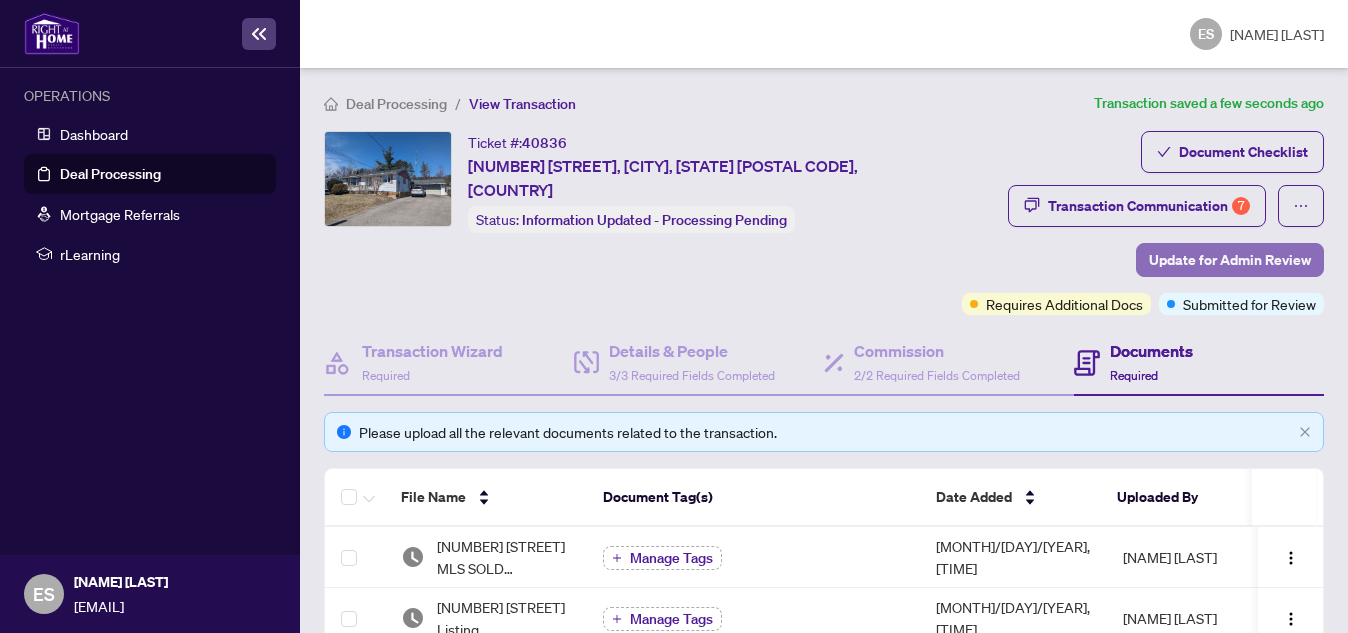 click on "Update for Admin Review" at bounding box center (1230, 260) 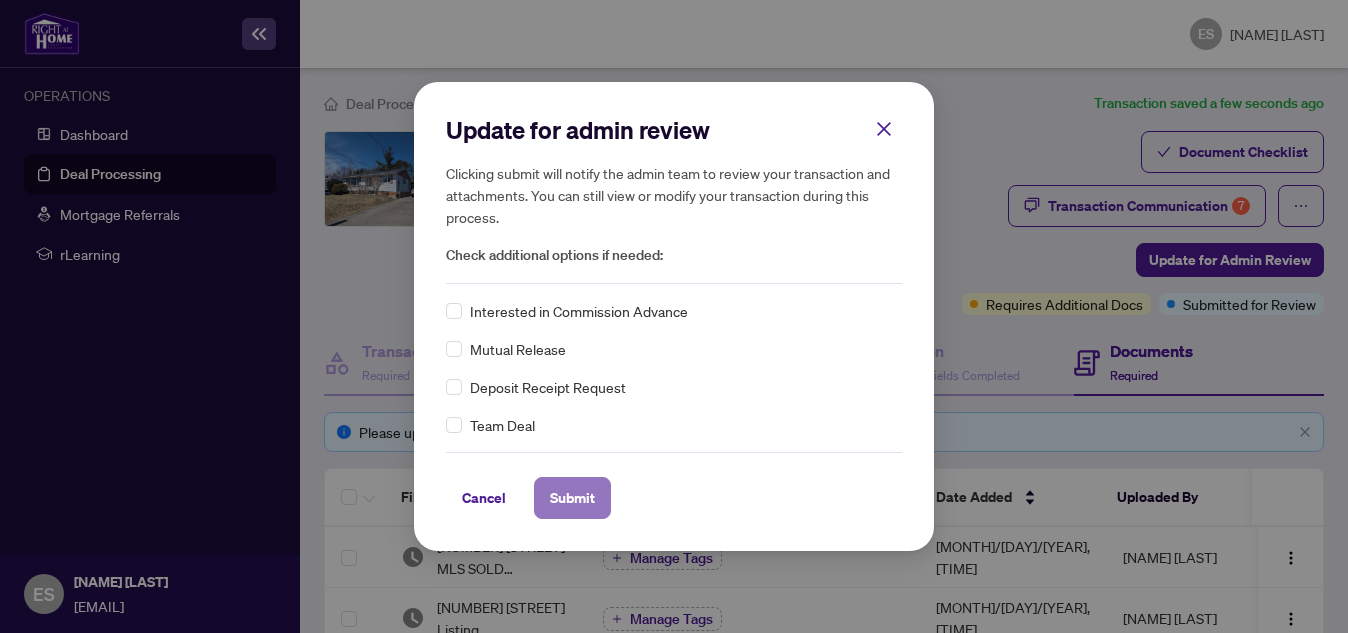 click on "Submit" at bounding box center [572, 498] 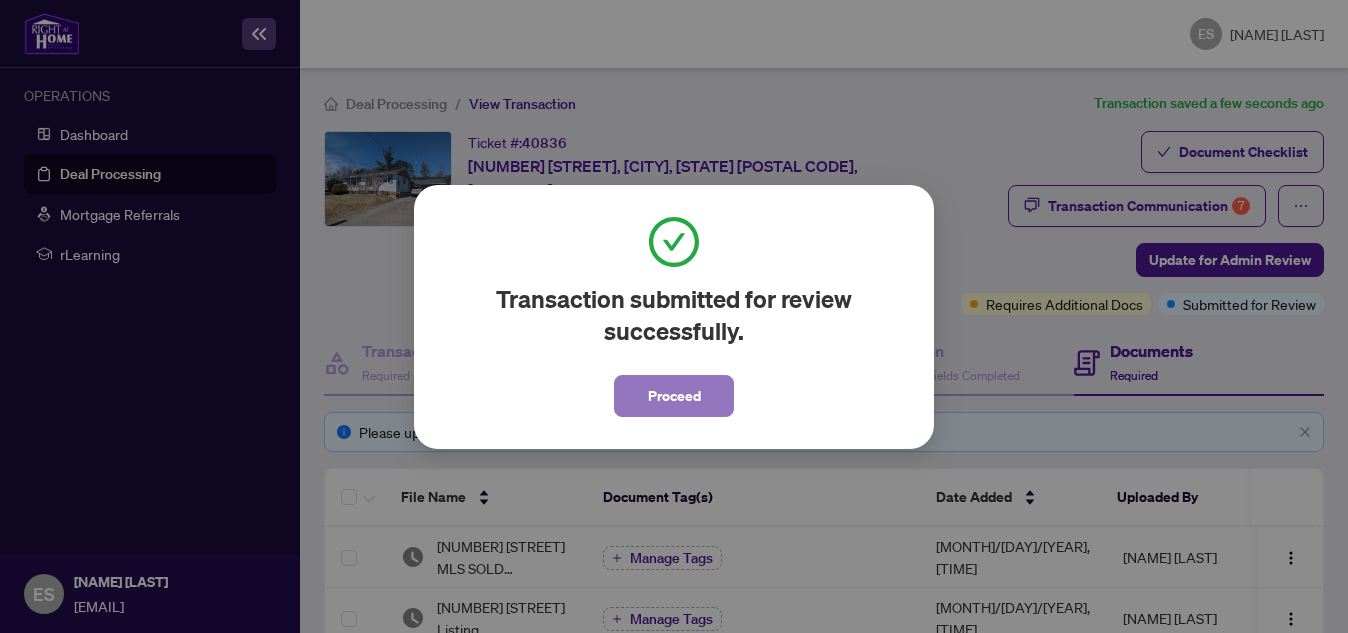 click on "Proceed" at bounding box center (674, 396) 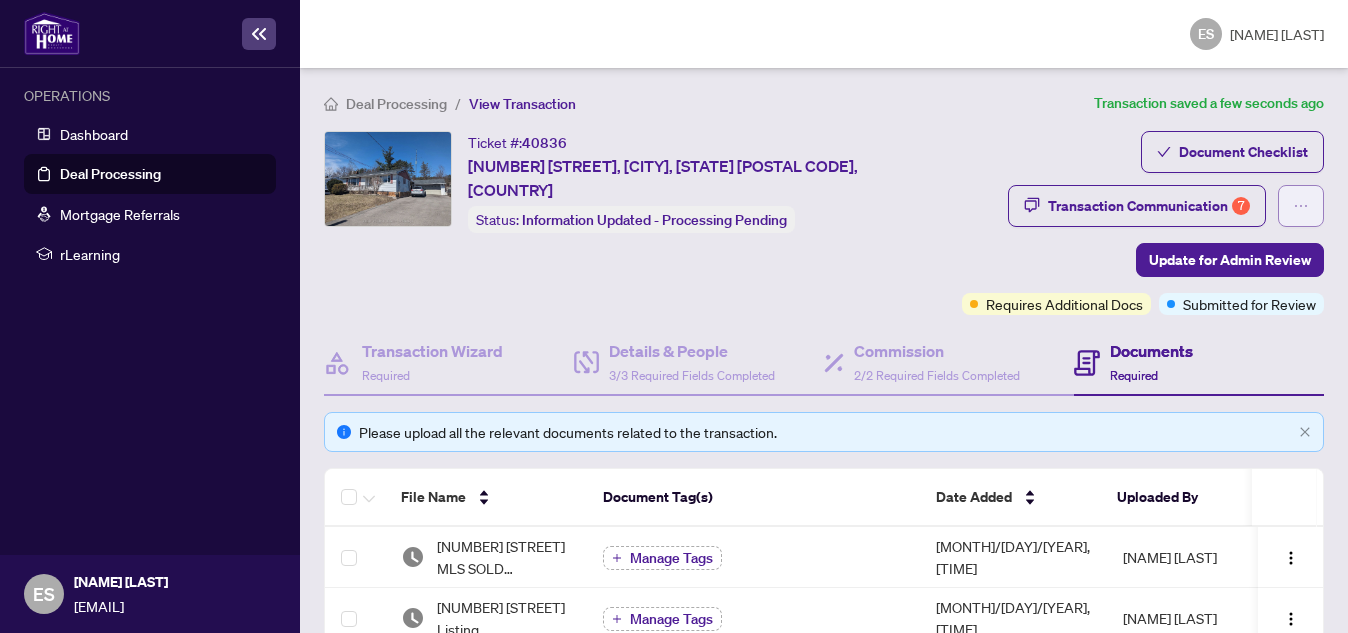 click at bounding box center [1301, 206] 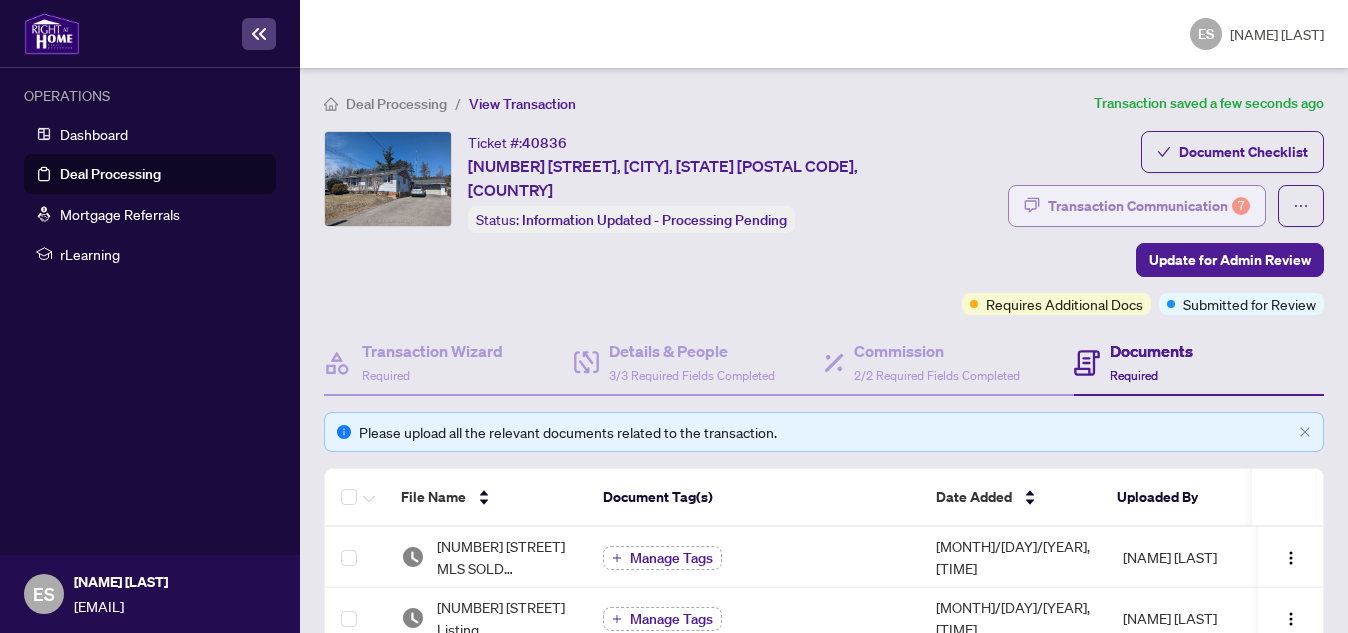 click on "Transaction Communication 7" at bounding box center [1149, 206] 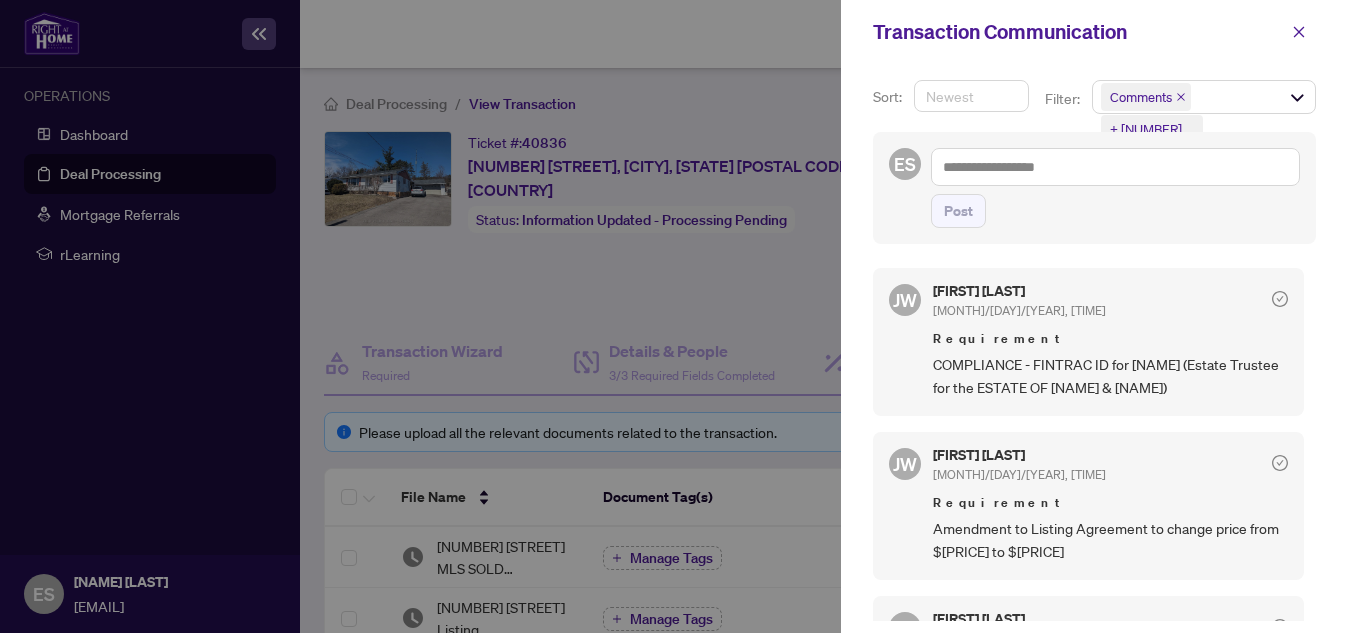 click on "Newest" at bounding box center (971, 96) 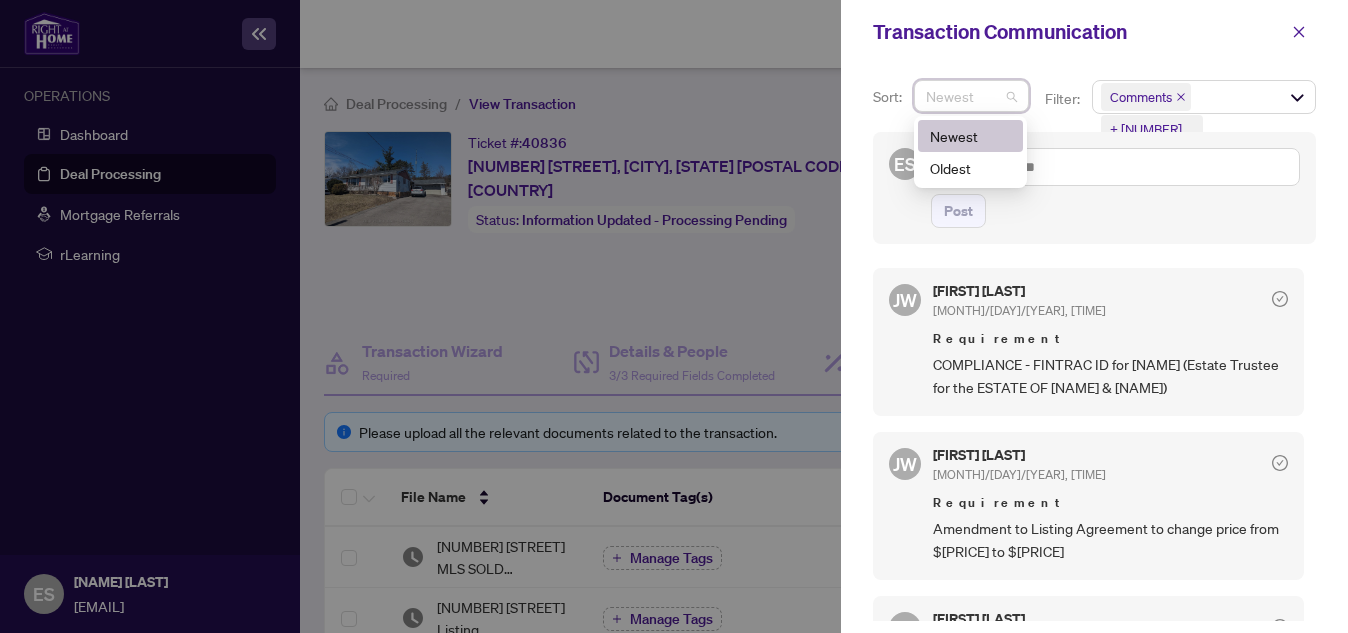 click on "Transaction Communication" at bounding box center (1077, 32) 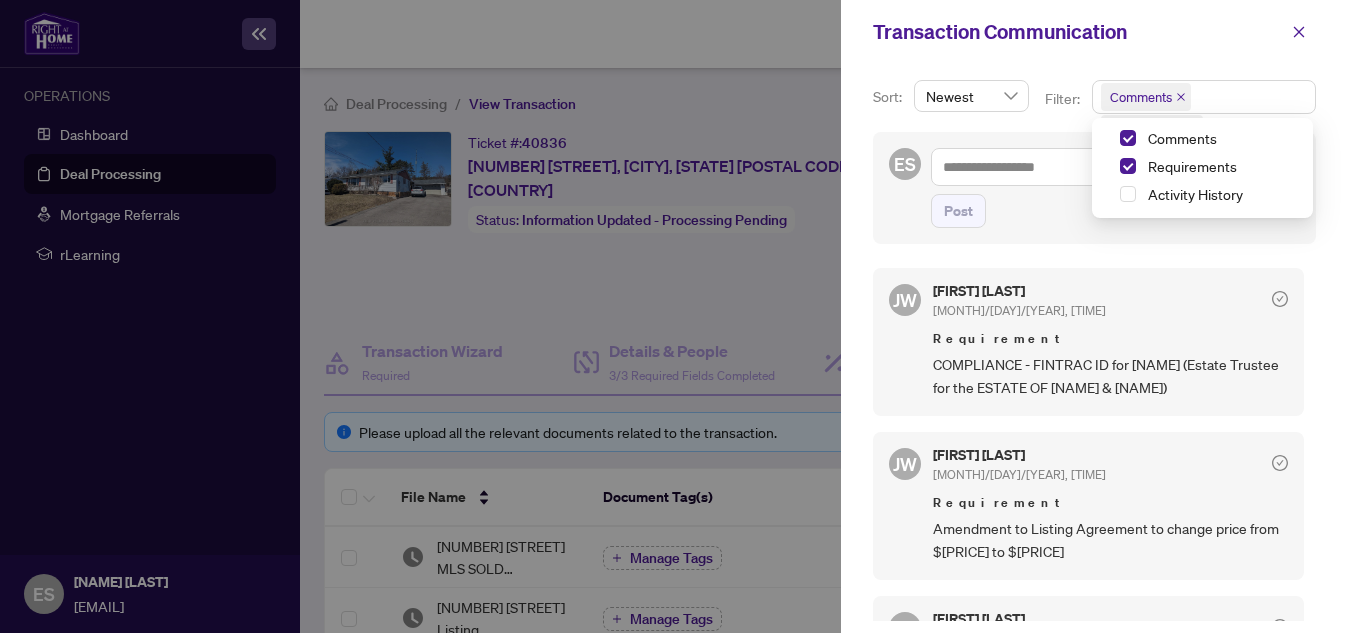 click on "Comments Requirements + 1 ..." at bounding box center (1204, 97) 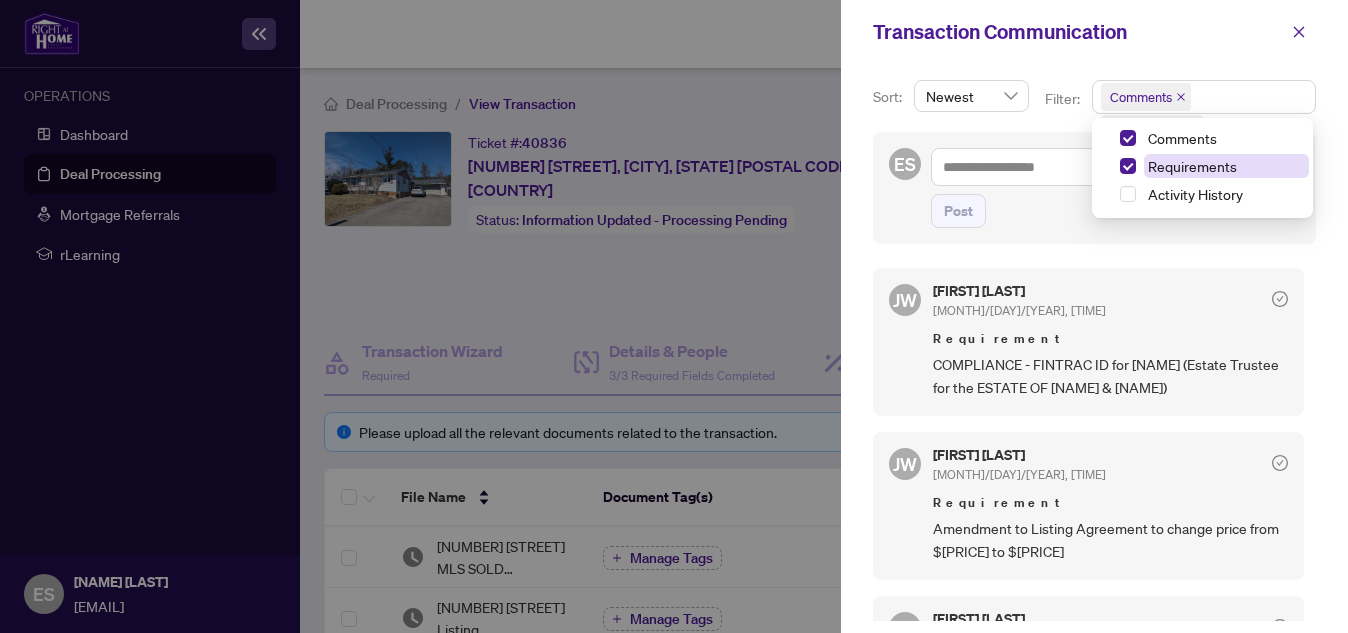 click on "Requirements" at bounding box center [1182, 138] 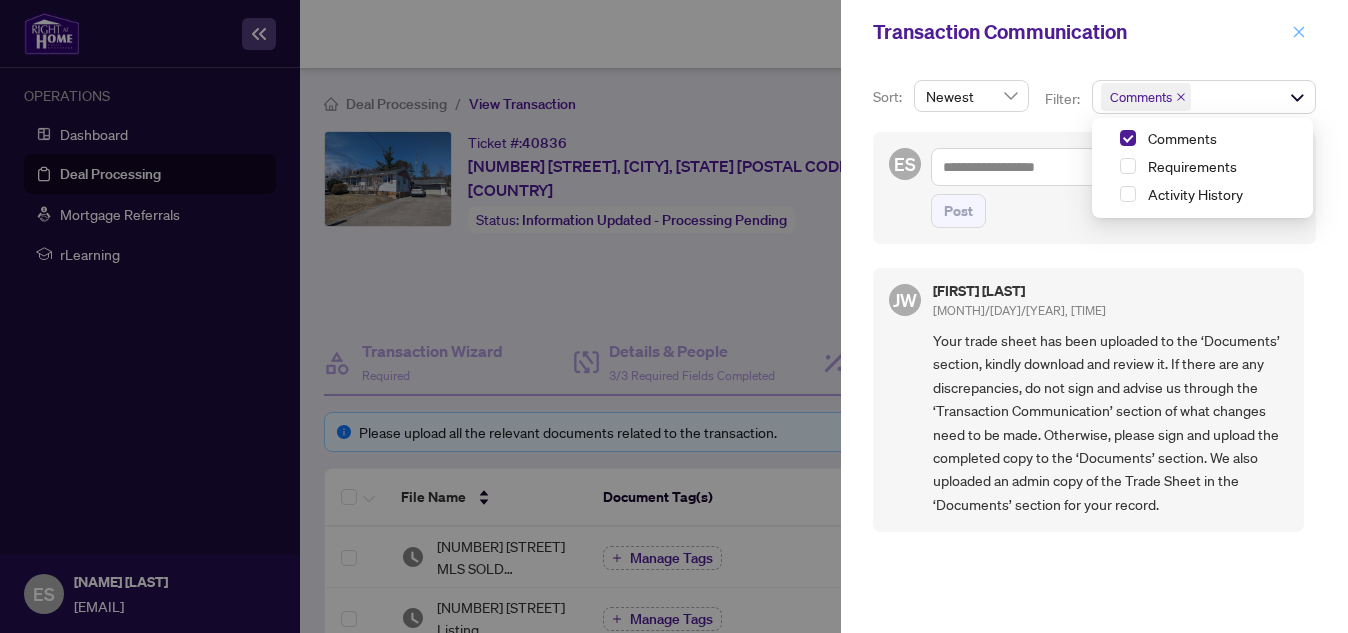 click at bounding box center (1299, 31) 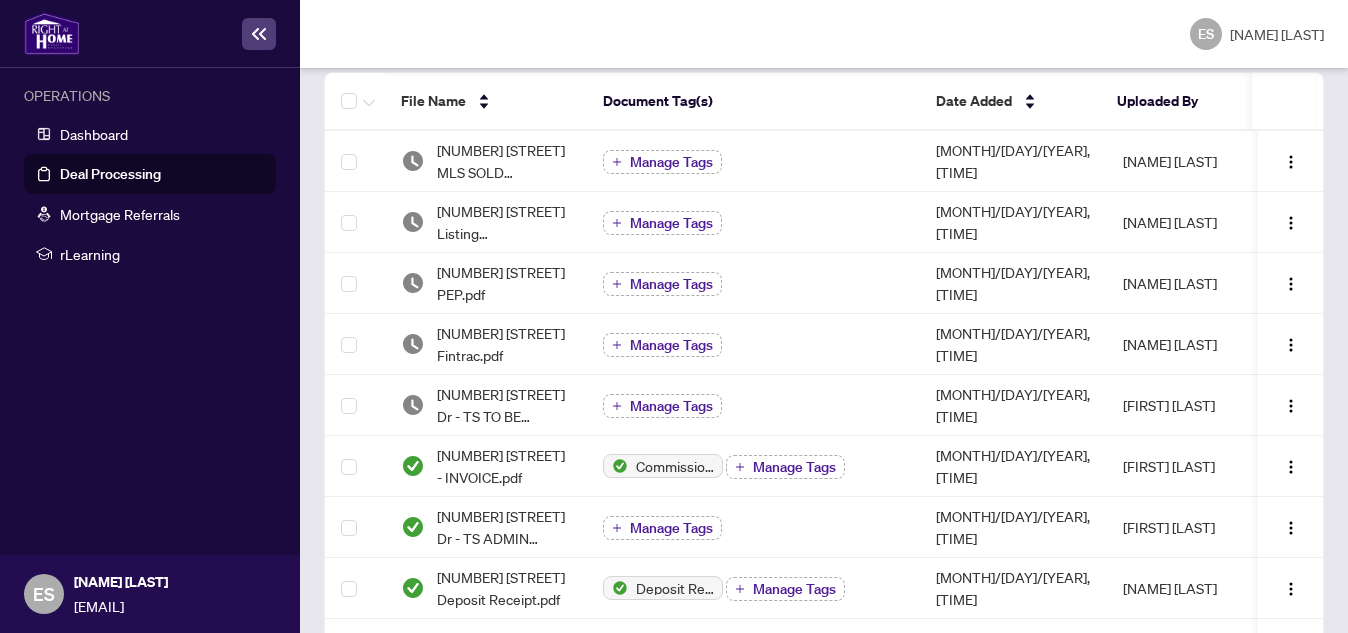 scroll, scrollTop: 399, scrollLeft: 0, axis: vertical 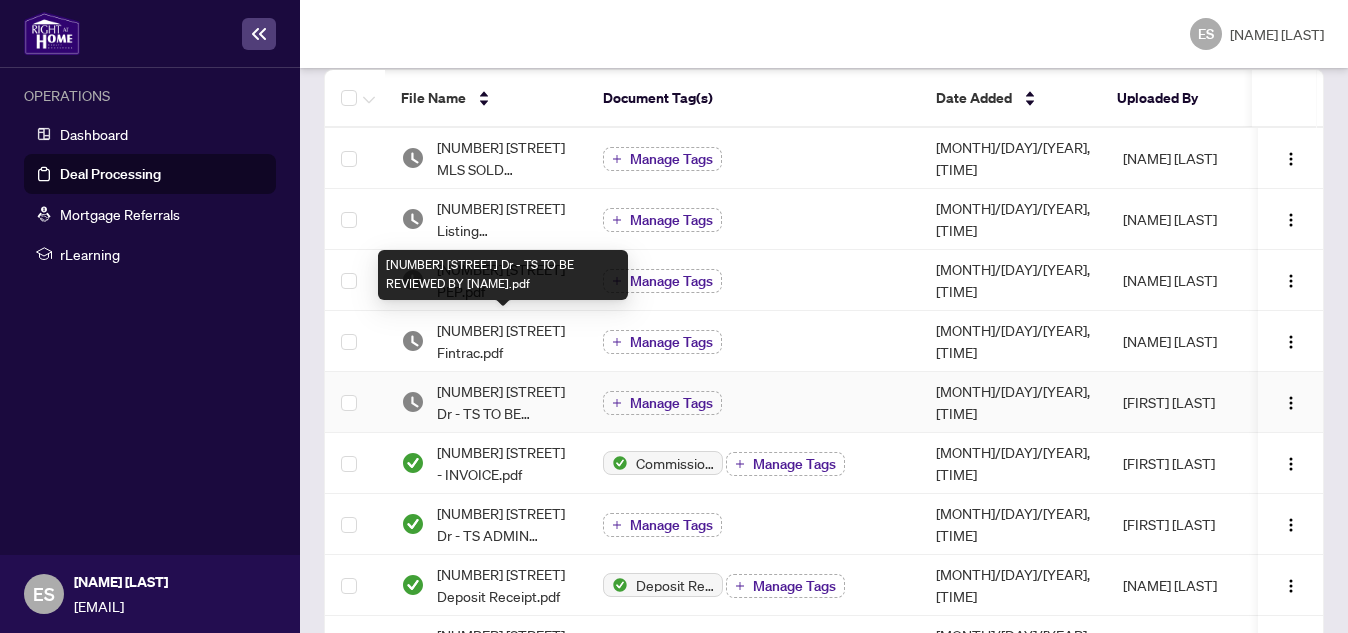 click on "[NUMBER] [STREET] Dr - TS TO BE REVIEWED BY [NAME].pdf" at bounding box center [504, 402] 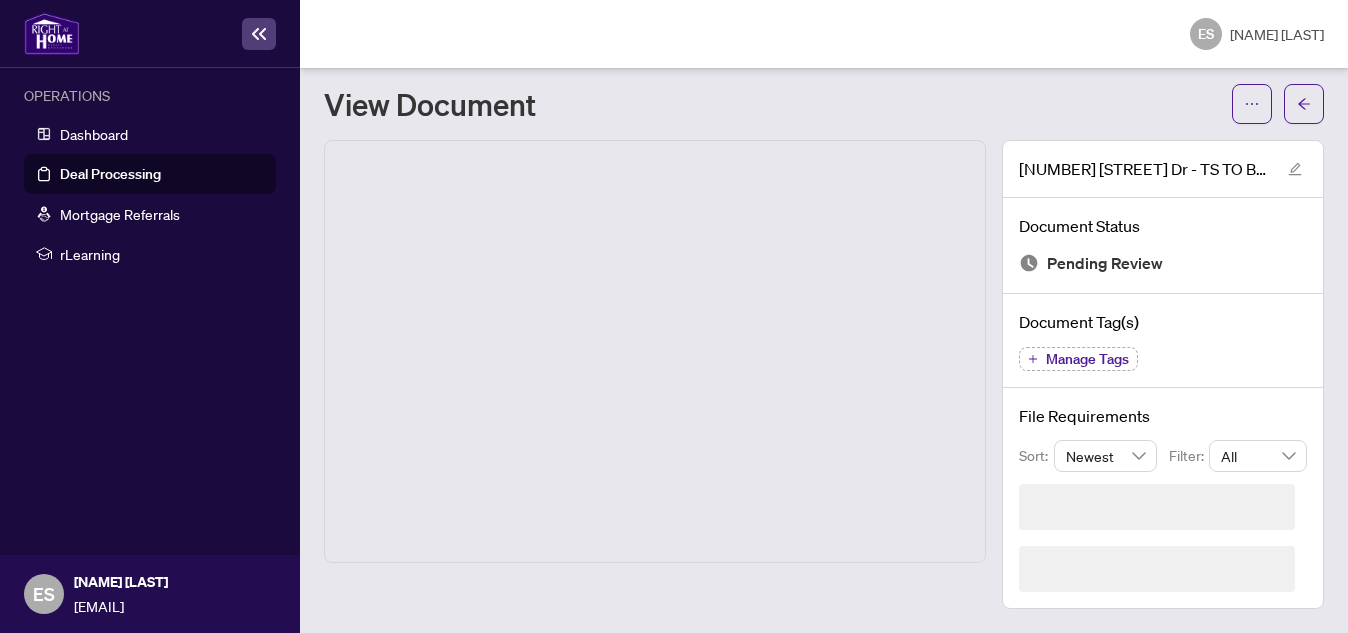 scroll, scrollTop: 0, scrollLeft: 0, axis: both 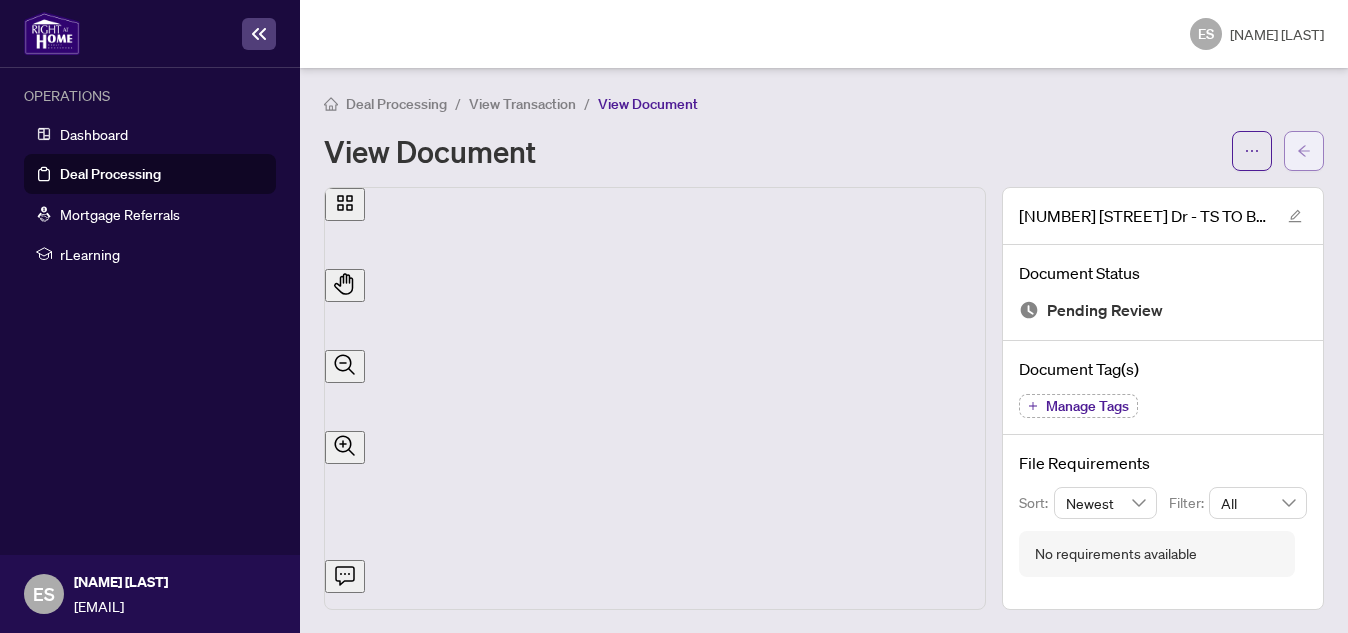 click at bounding box center [1304, 151] 